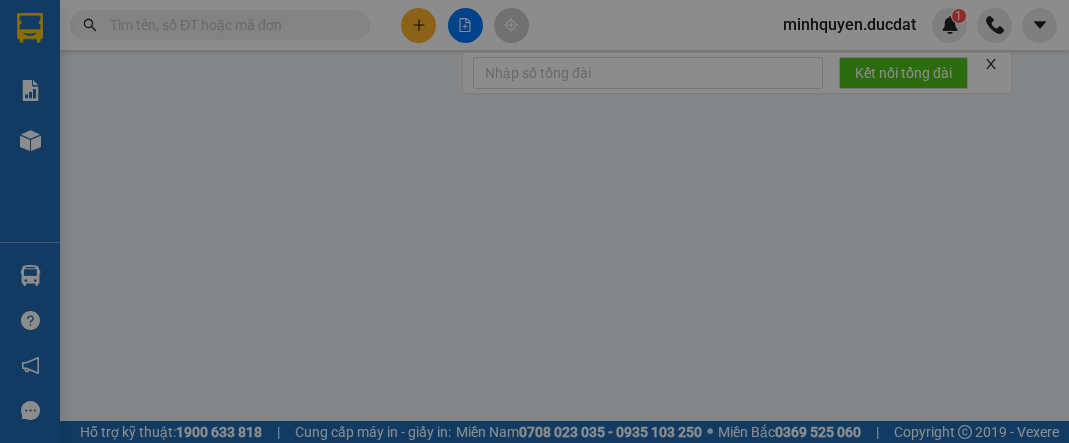 scroll, scrollTop: 0, scrollLeft: 0, axis: both 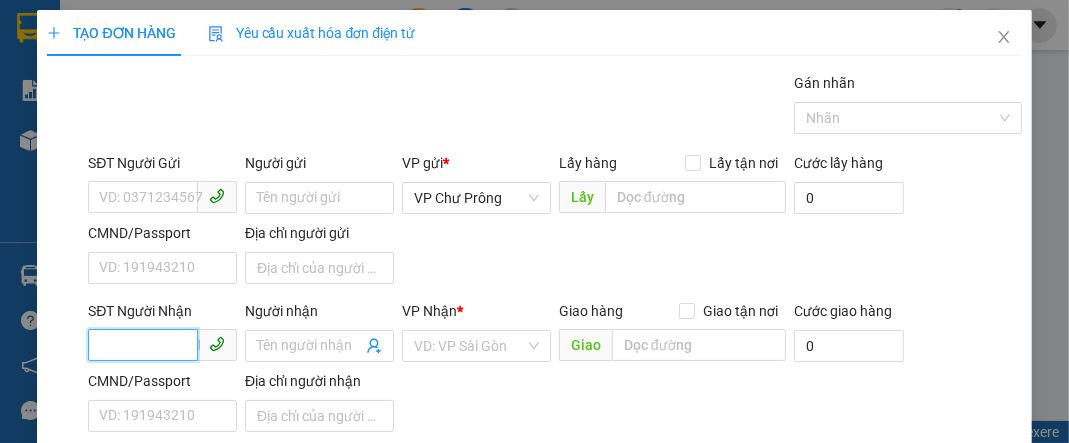 click on "SĐT Người Nhận" at bounding box center (143, 345) 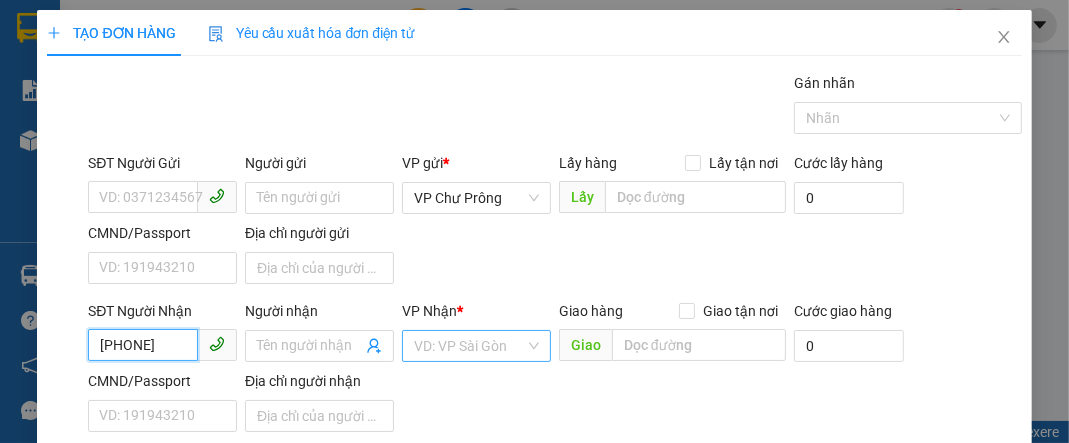 type on "[PHONE]" 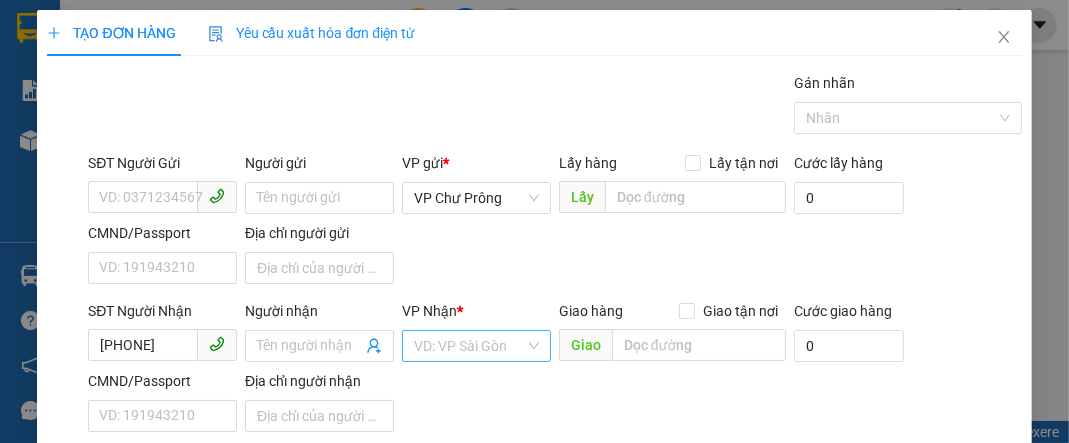 click at bounding box center [469, 346] 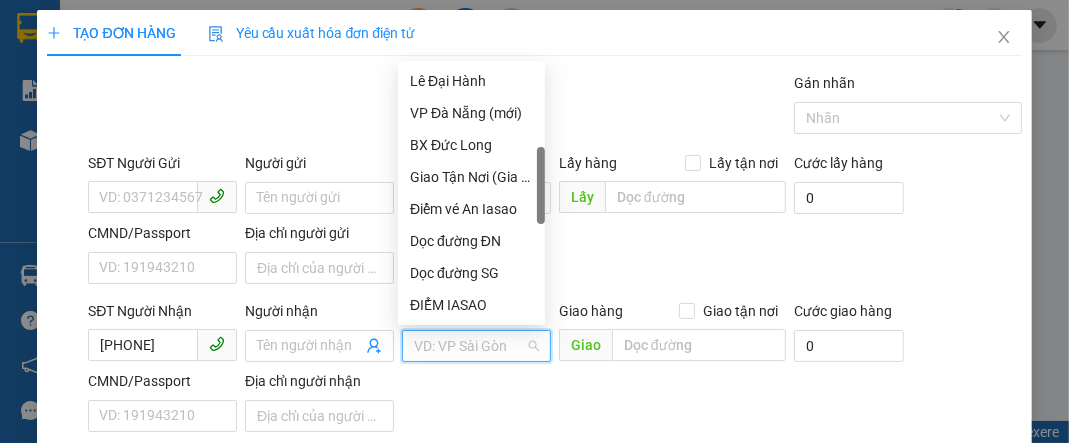 scroll, scrollTop: 560, scrollLeft: 0, axis: vertical 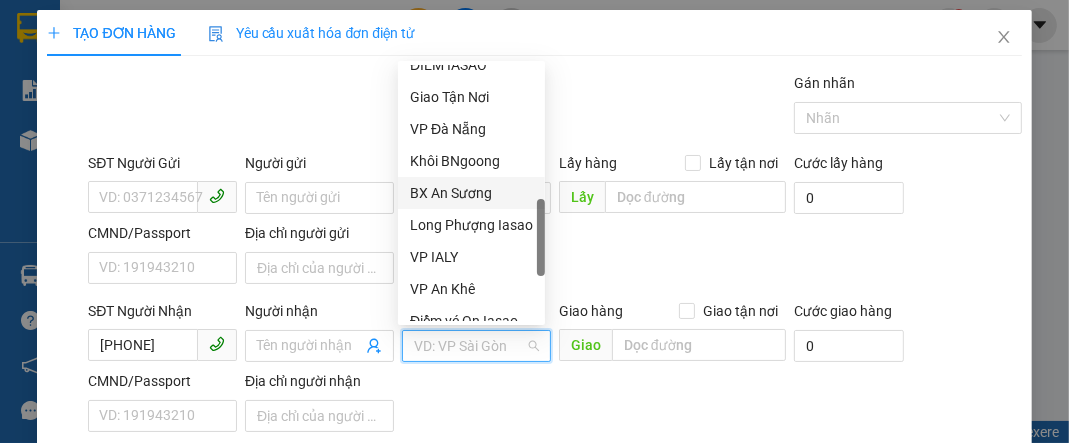 click on "BX An Sương" at bounding box center (471, 193) 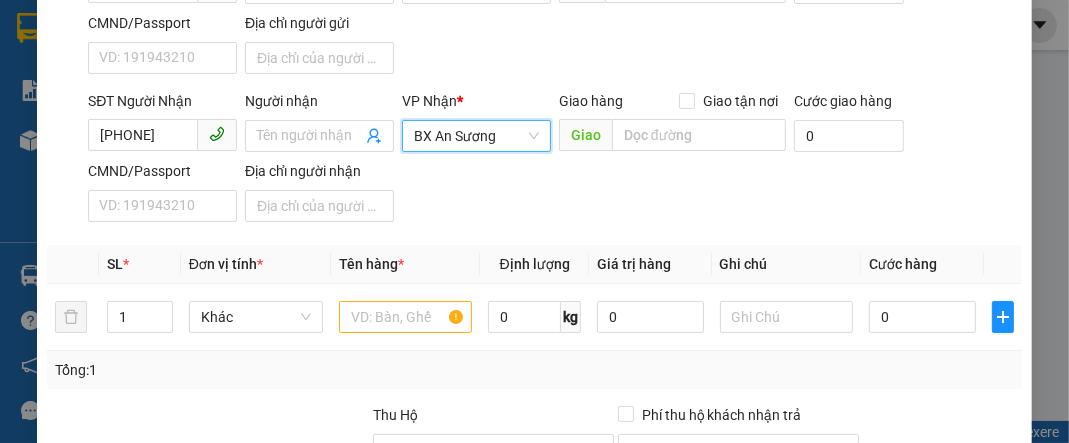 scroll, scrollTop: 239, scrollLeft: 0, axis: vertical 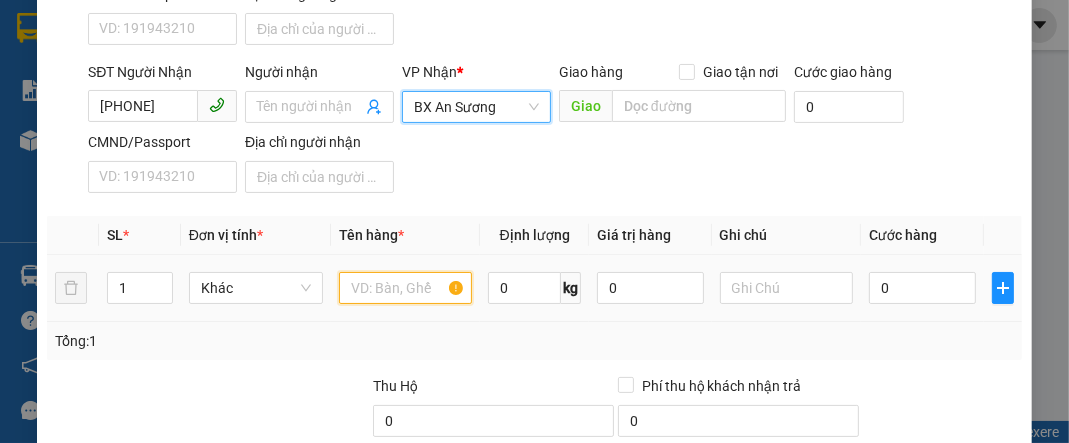 drag, startPoint x: 398, startPoint y: 271, endPoint x: 389, endPoint y: 295, distance: 25.632011 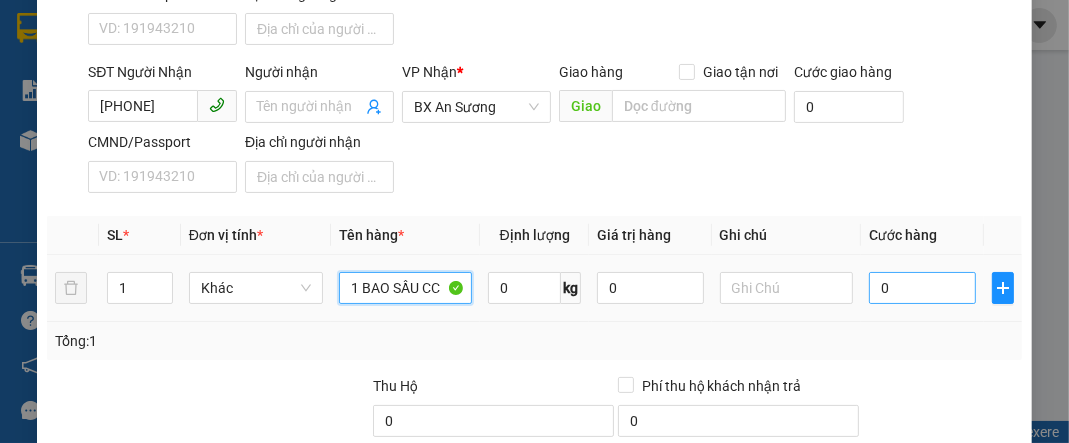 type on "1 BAO SẦU CC" 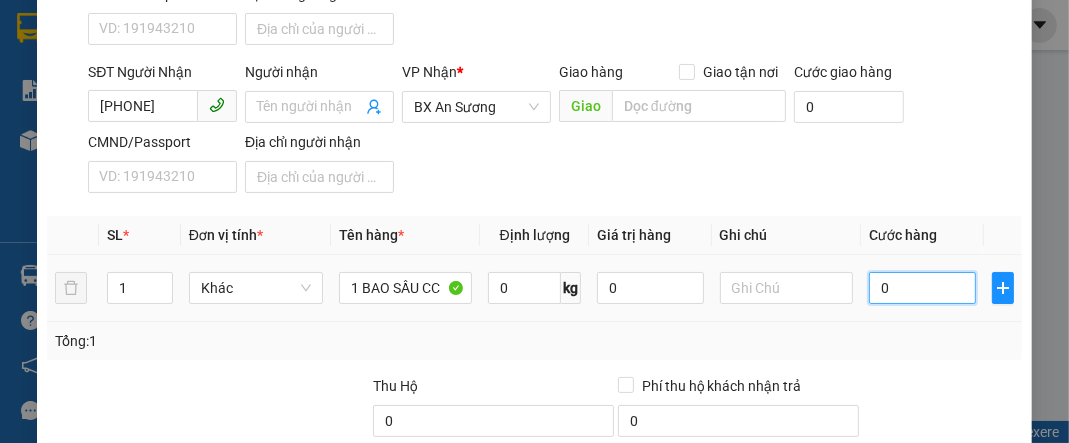 click on "0" at bounding box center [922, 288] 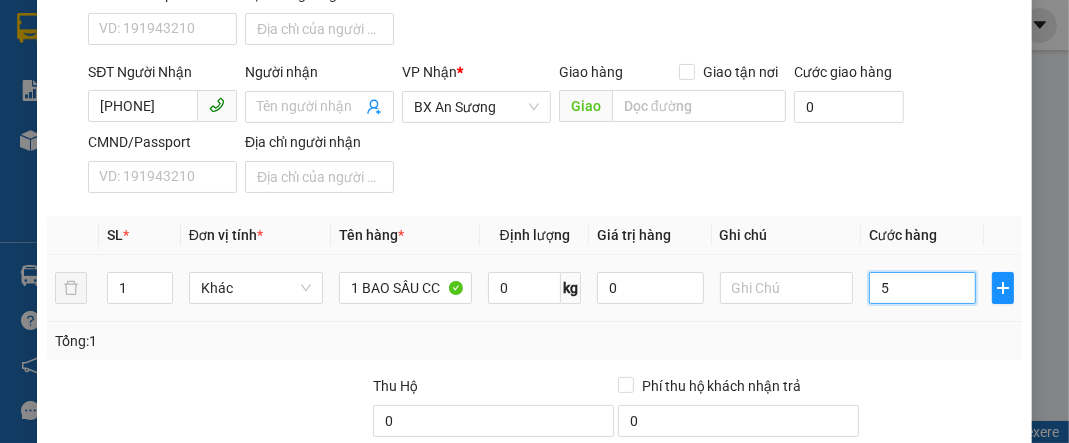 type on "50" 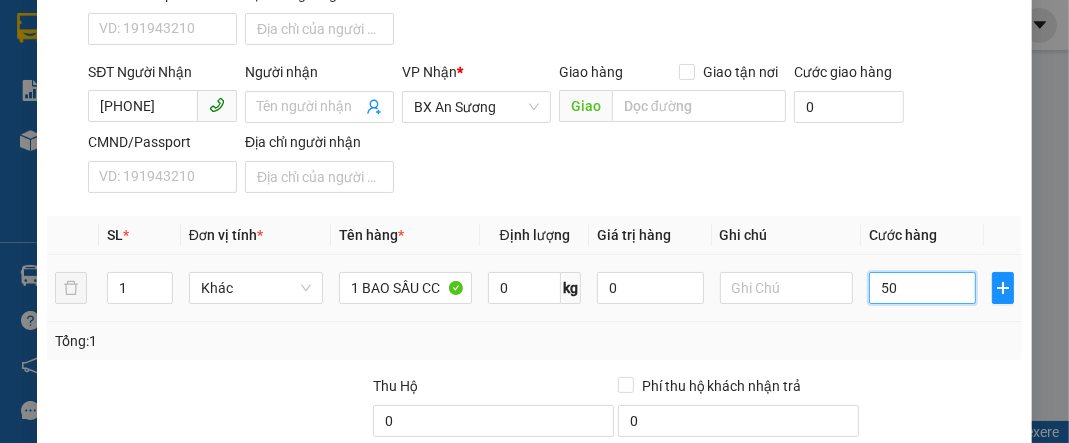 type on "500" 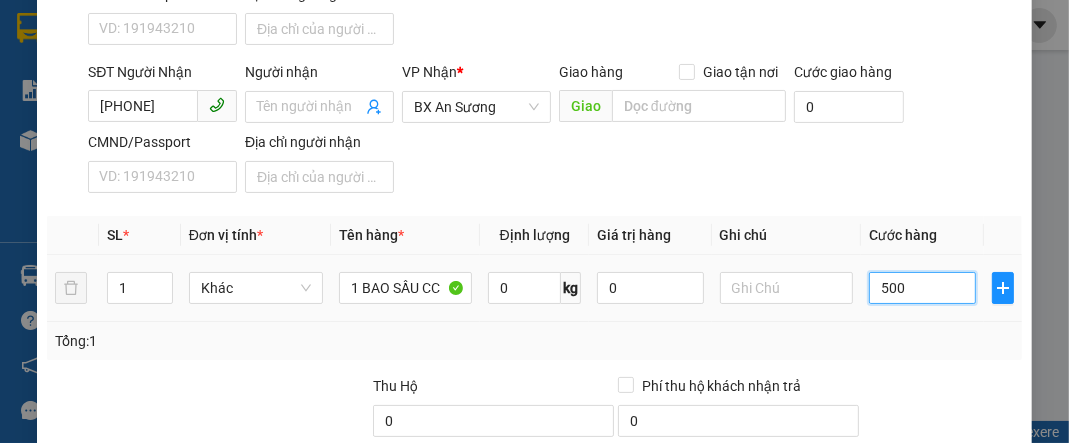 type on "5.000" 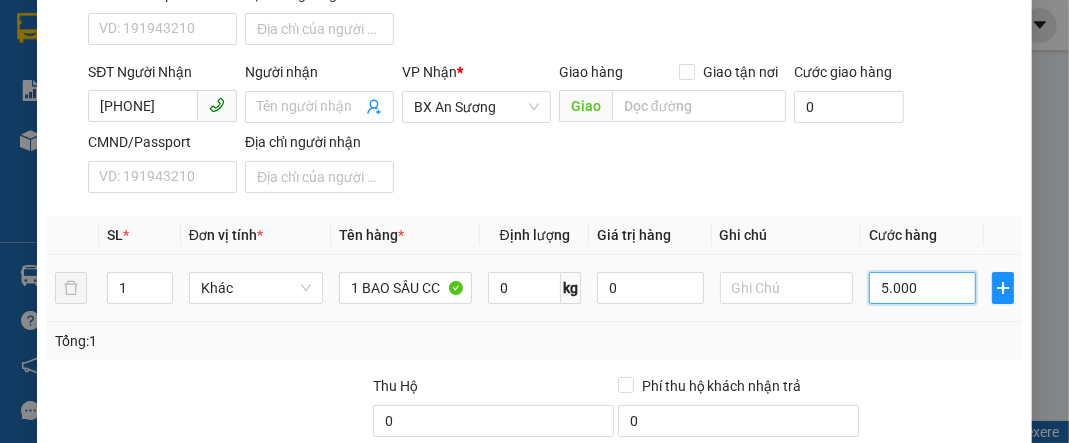 type on "50.000" 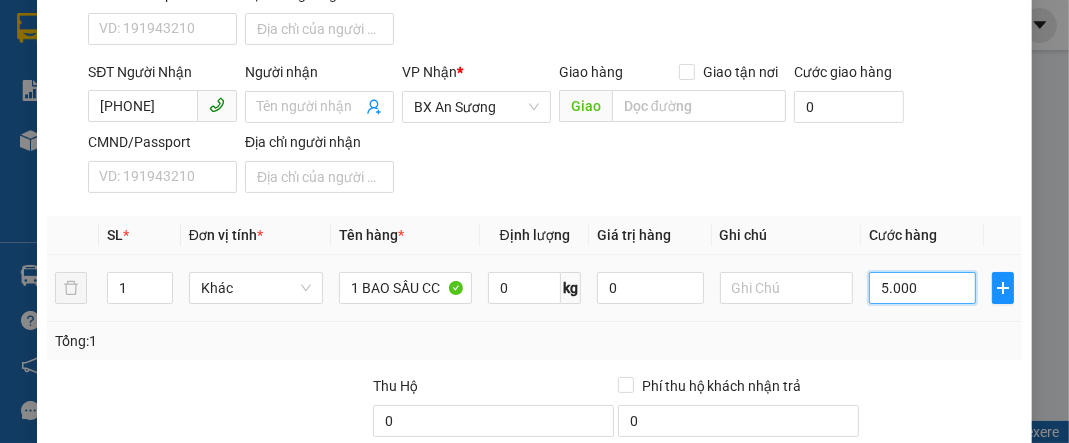 type on "50.000" 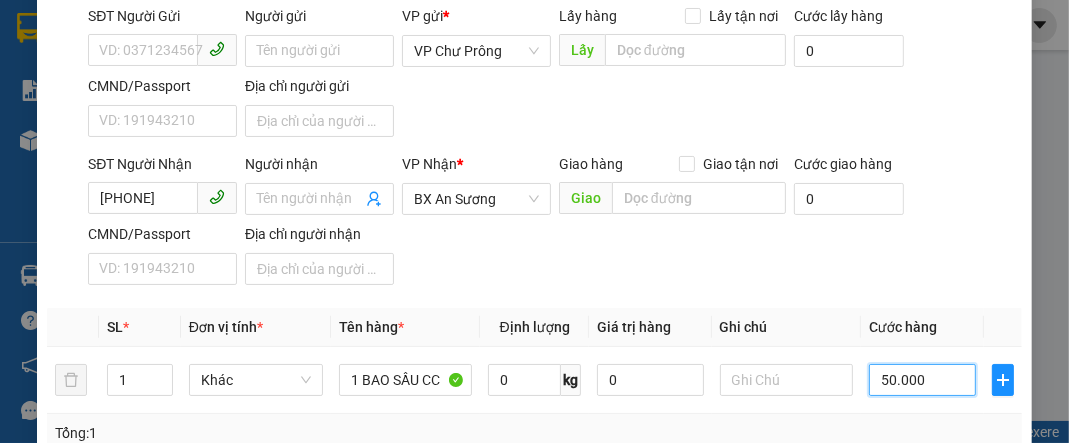 scroll, scrollTop: 0, scrollLeft: 0, axis: both 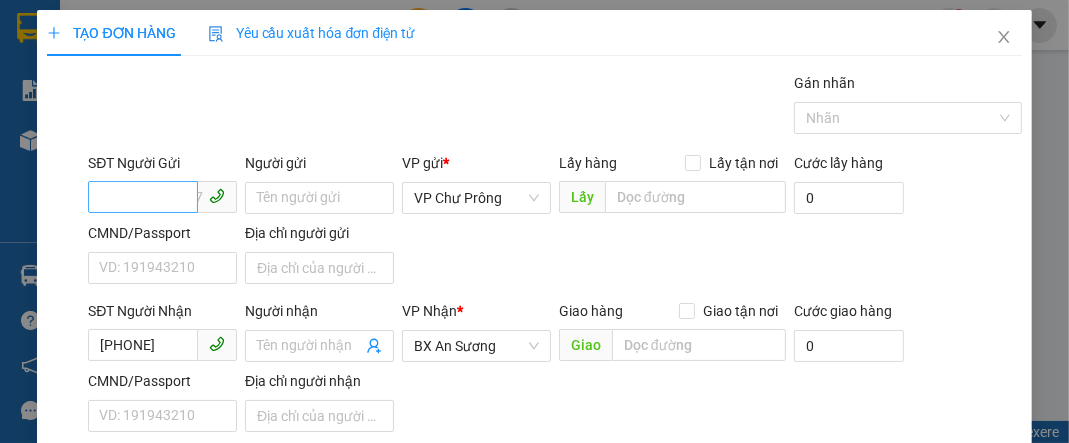 type on "50.000" 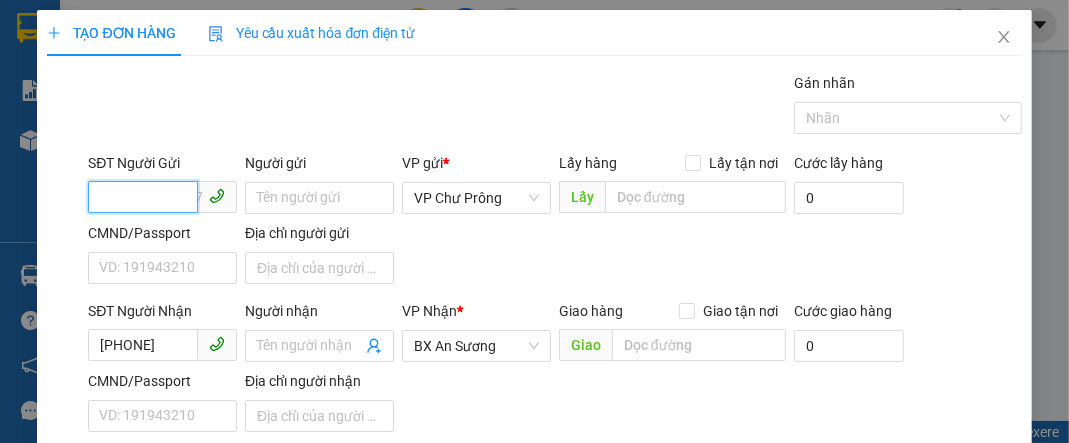 click on "SĐT Người Gửi" at bounding box center (143, 197) 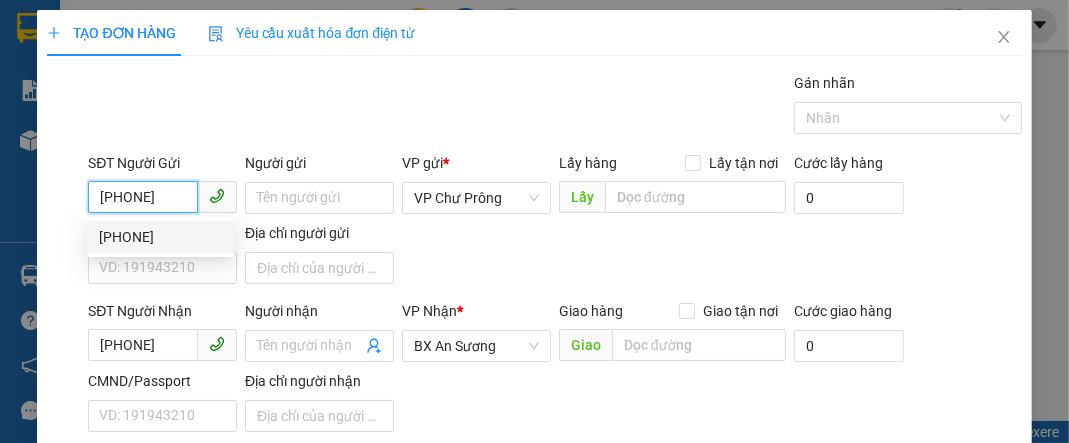 drag, startPoint x: 168, startPoint y: 234, endPoint x: 204, endPoint y: 236, distance: 36.05551 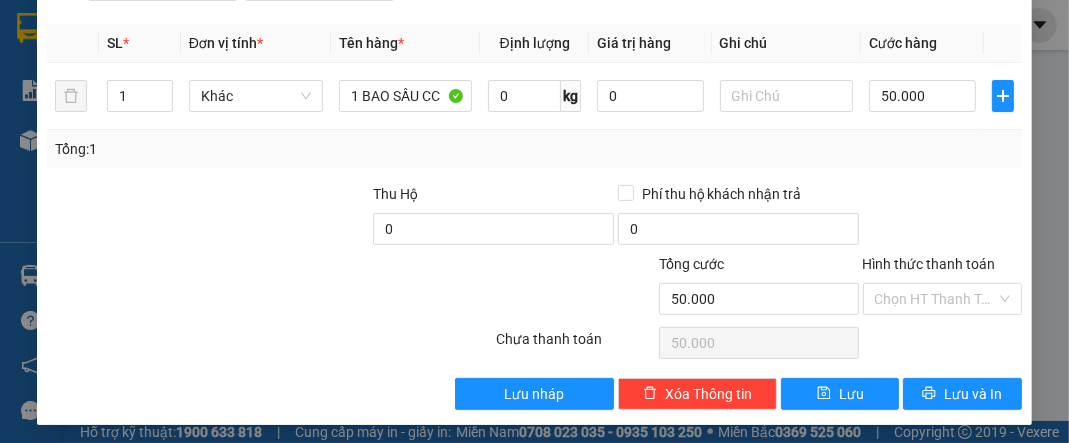 scroll, scrollTop: 432, scrollLeft: 0, axis: vertical 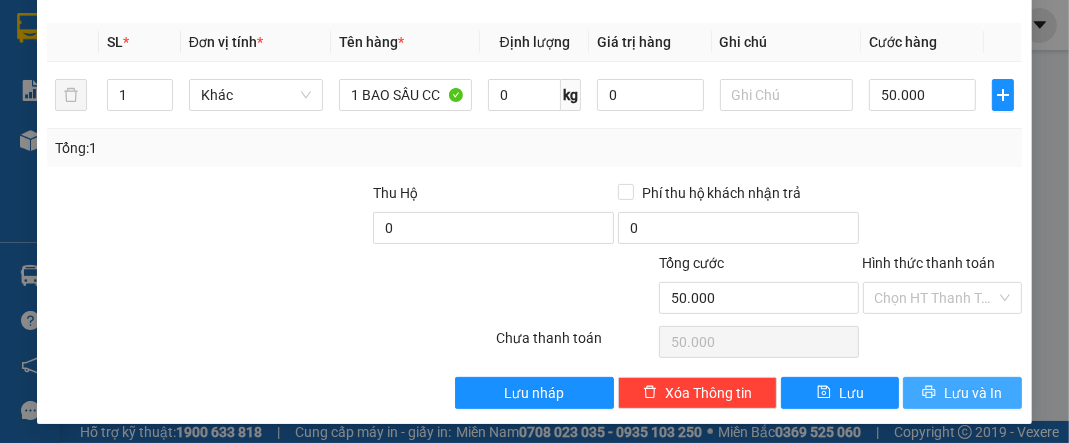 type on "[PHONE]" 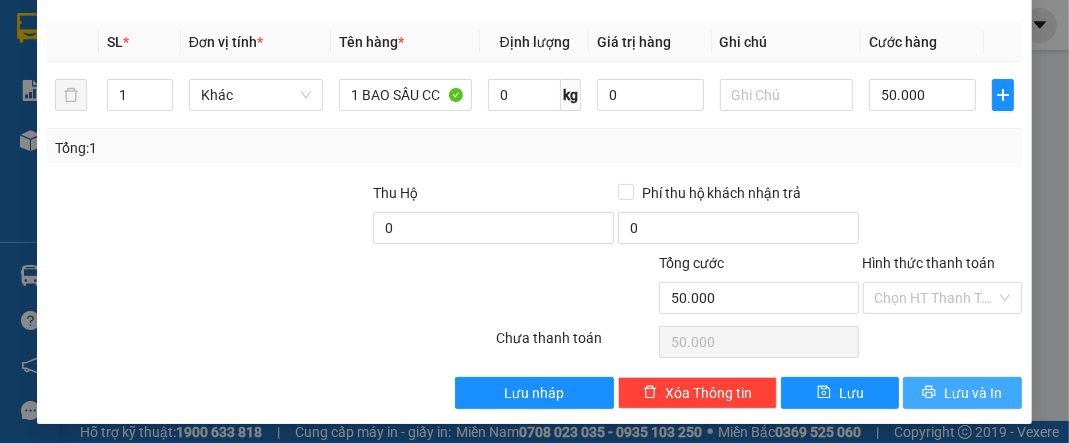 click on "Lưu và In" at bounding box center [973, 393] 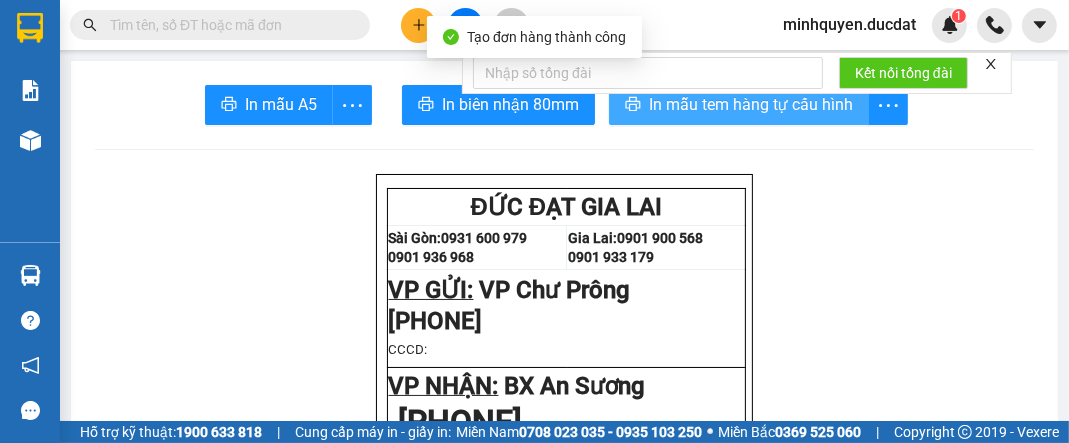click on "In mẫu tem hàng tự cấu hình" at bounding box center [751, 104] 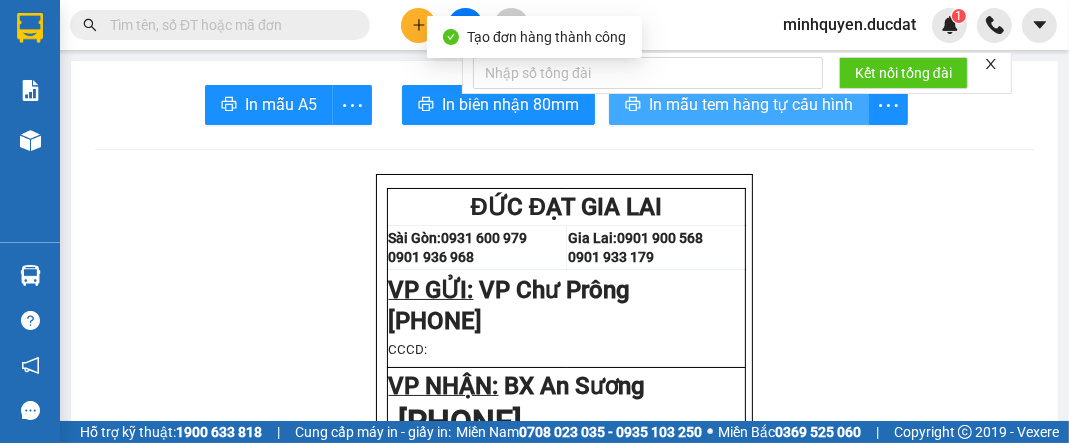 scroll, scrollTop: 0, scrollLeft: 0, axis: both 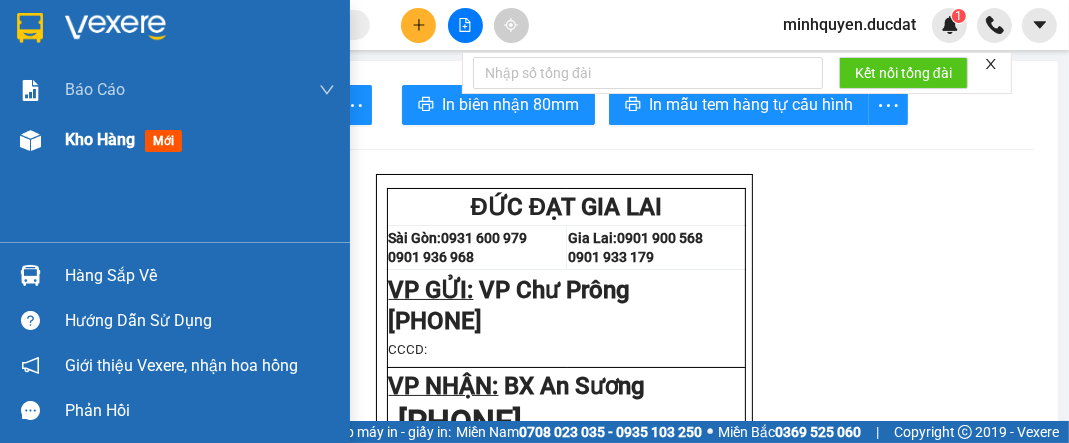 click on "Kho hàng" at bounding box center (100, 139) 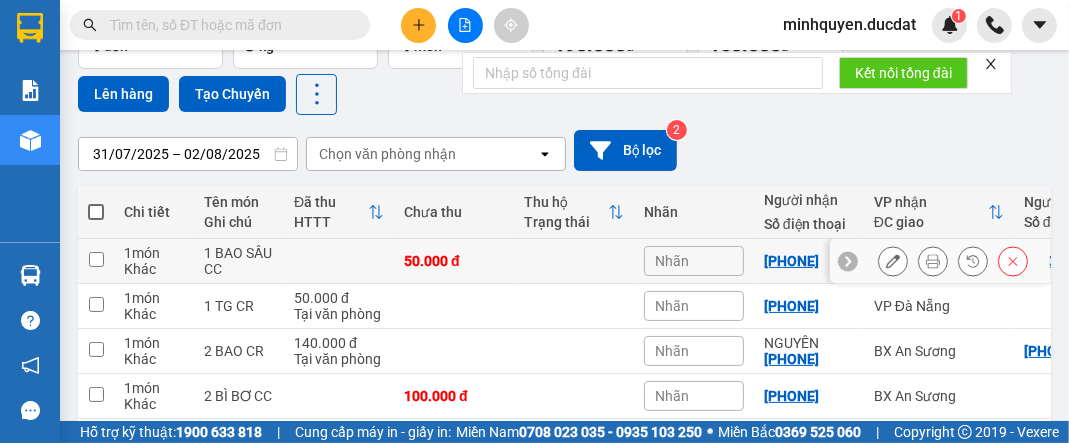 scroll, scrollTop: 0, scrollLeft: 0, axis: both 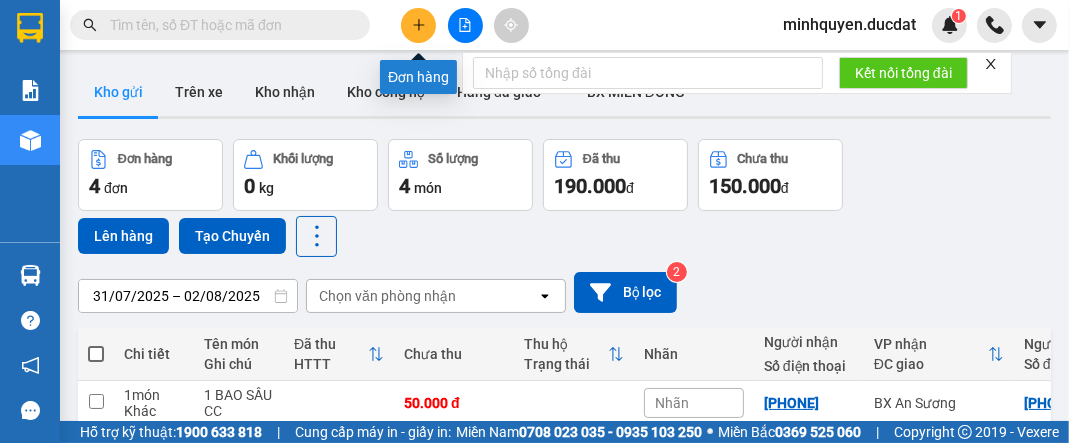 click 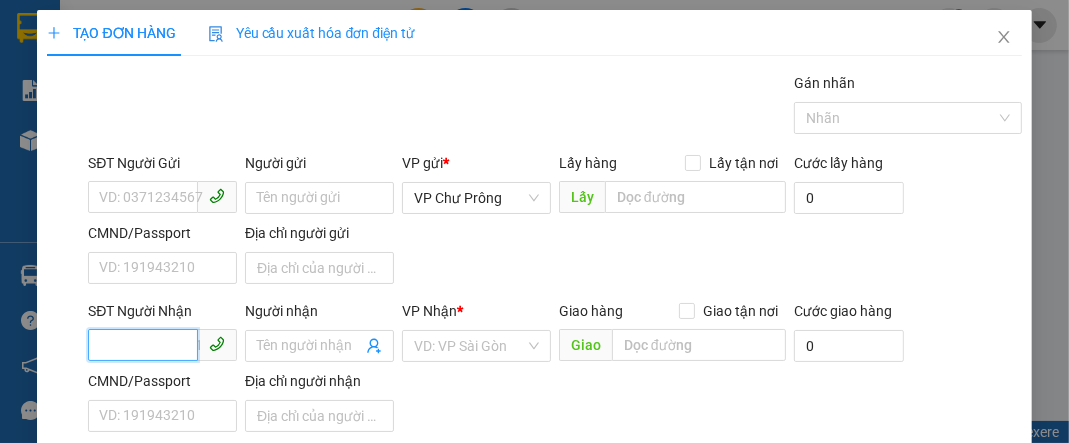 click on "SĐT Người Nhận" at bounding box center [143, 345] 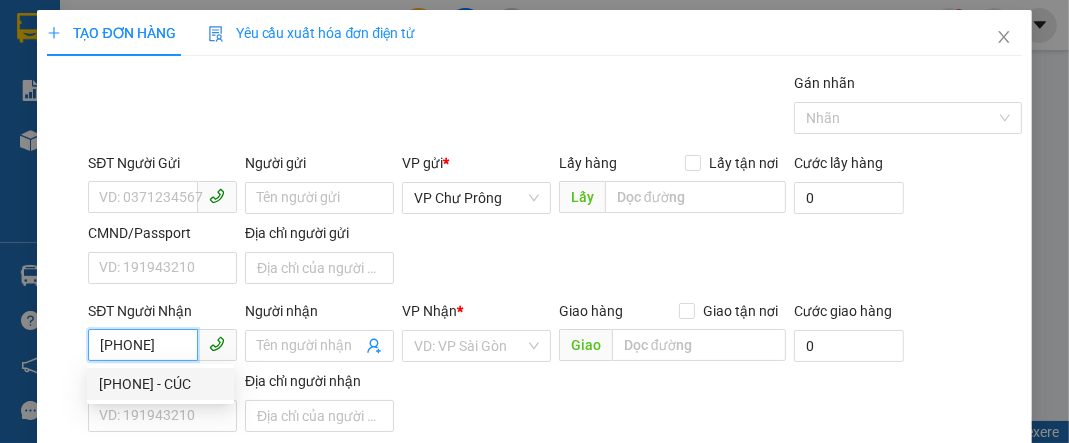 click on "[PHONE] - CÚC" at bounding box center (160, 384) 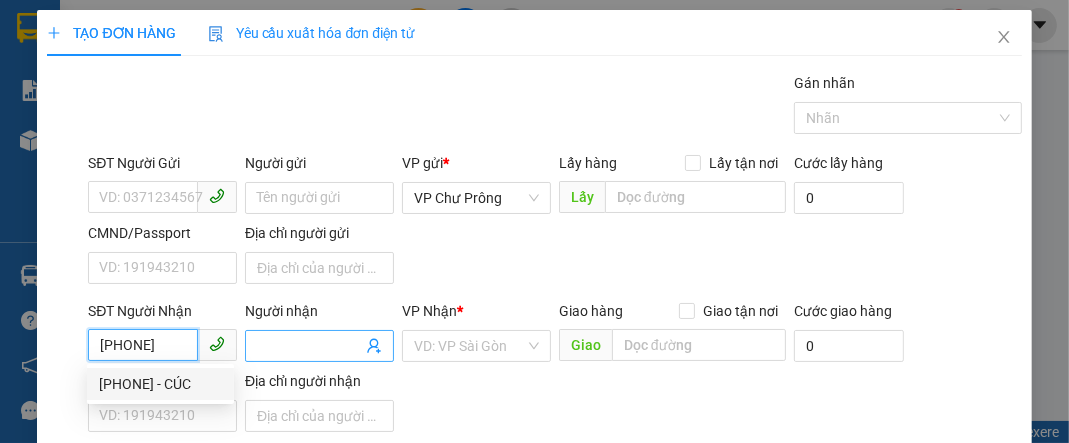 type on "[PHONE]" 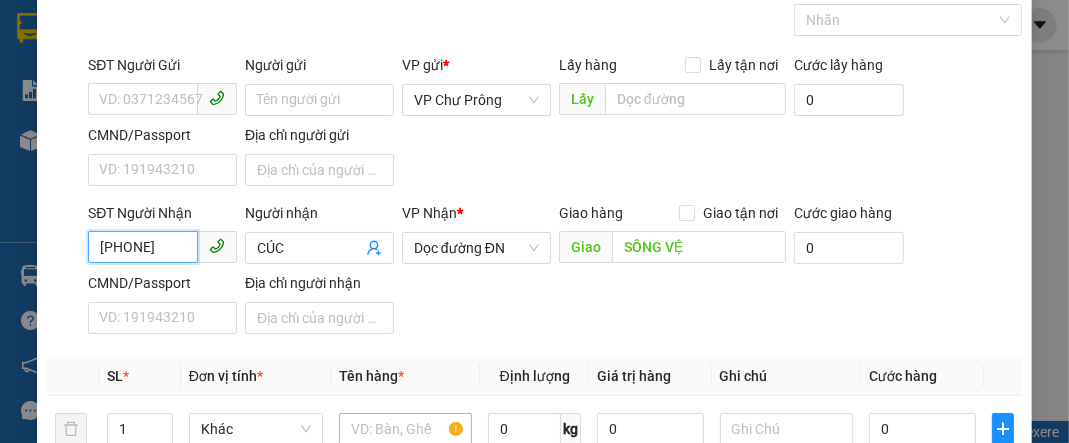 scroll, scrollTop: 239, scrollLeft: 0, axis: vertical 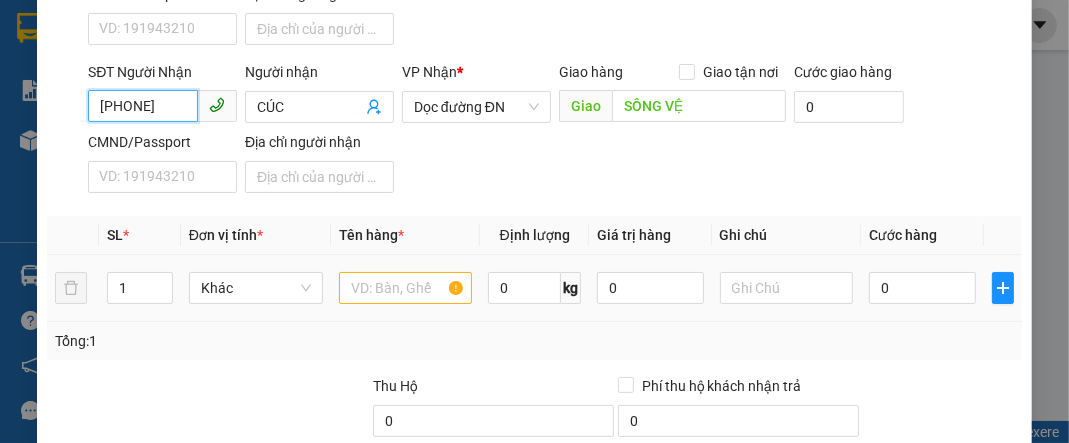 type on "[PHONE]" 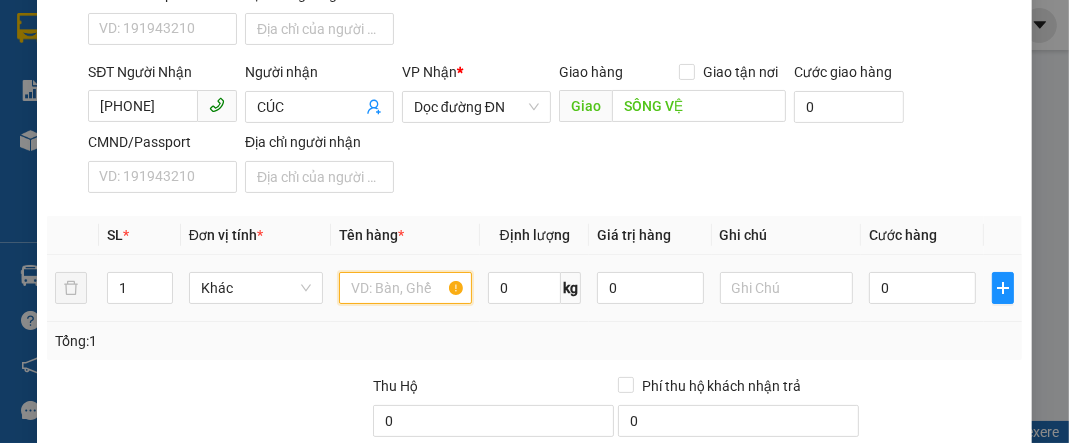 click at bounding box center (406, 288) 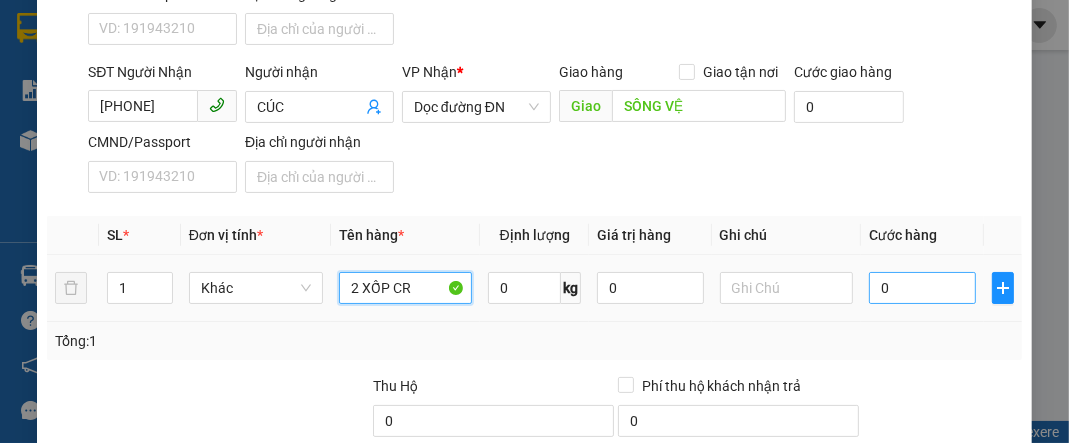 type on "2 XỐP CR" 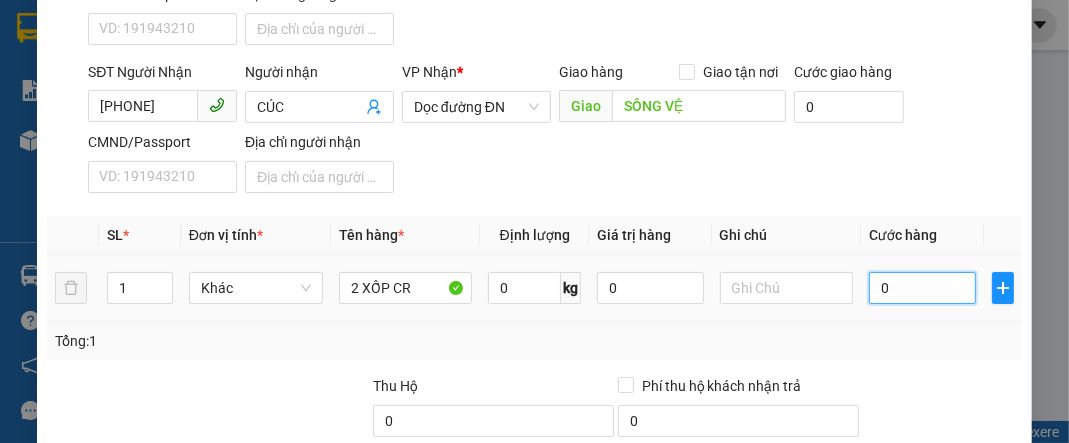 click on "0" at bounding box center [922, 288] 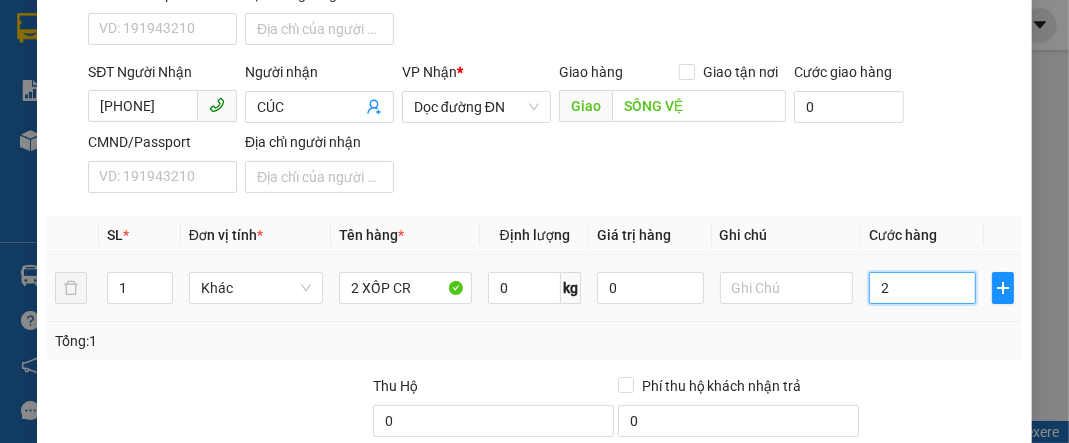 type on "20" 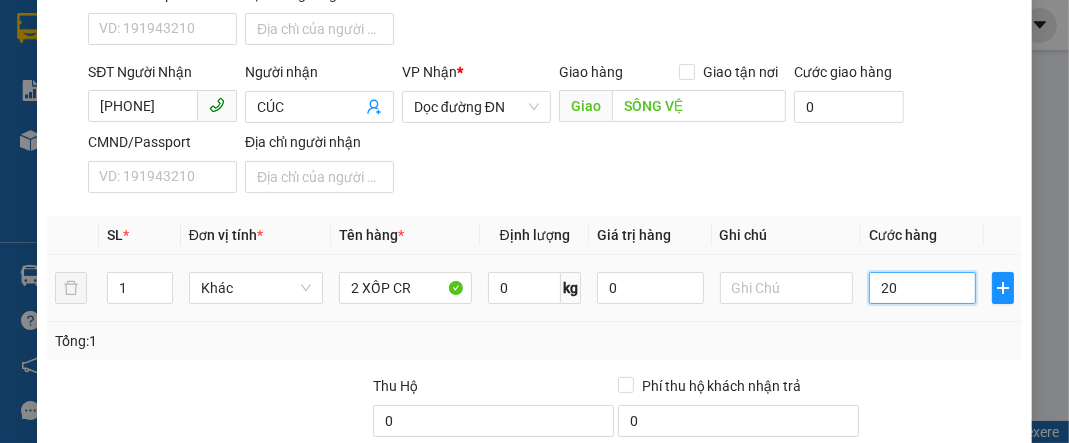 type on "200" 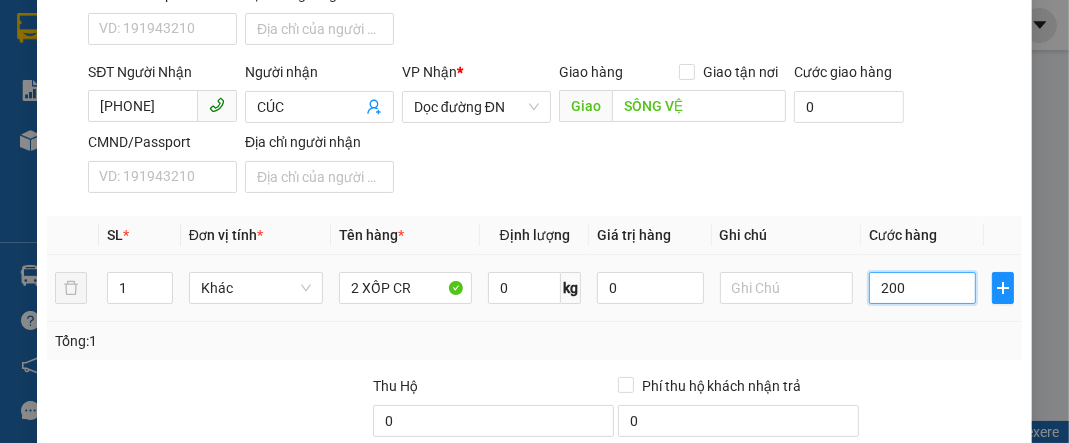 type on "2.000" 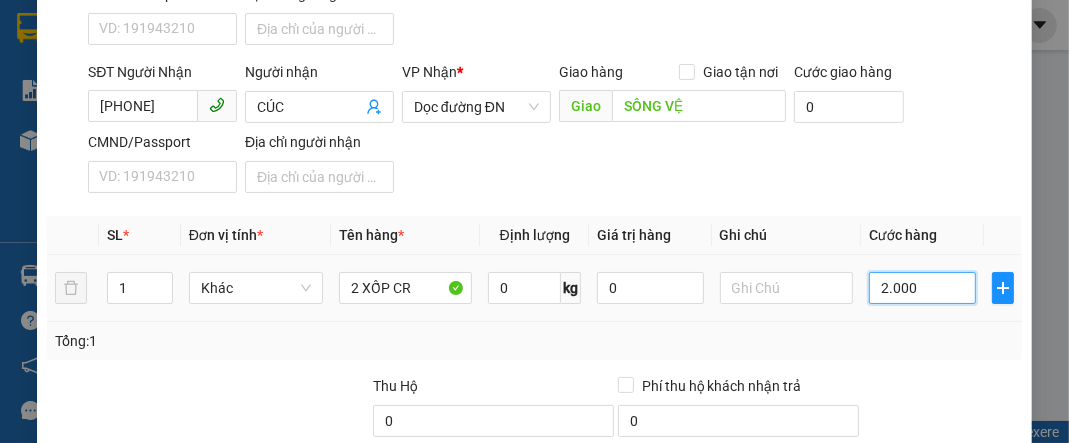 type on "20.000" 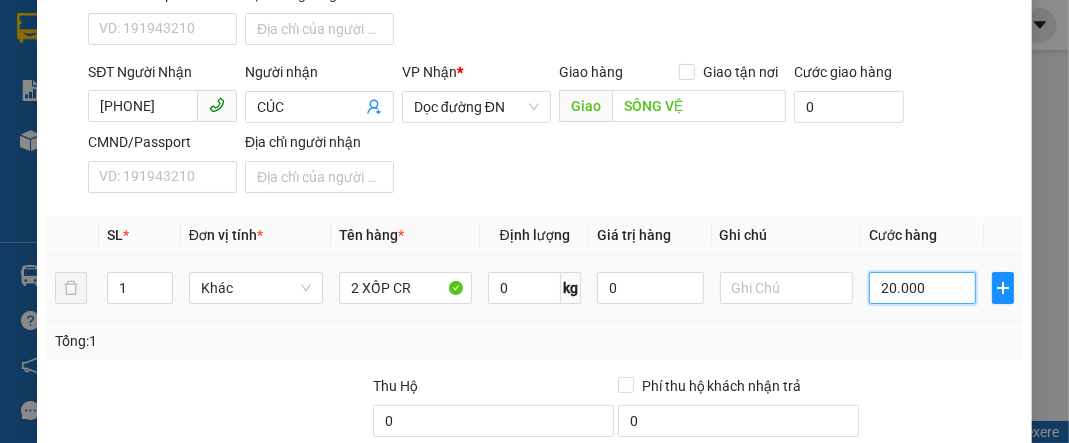 type on "200.000" 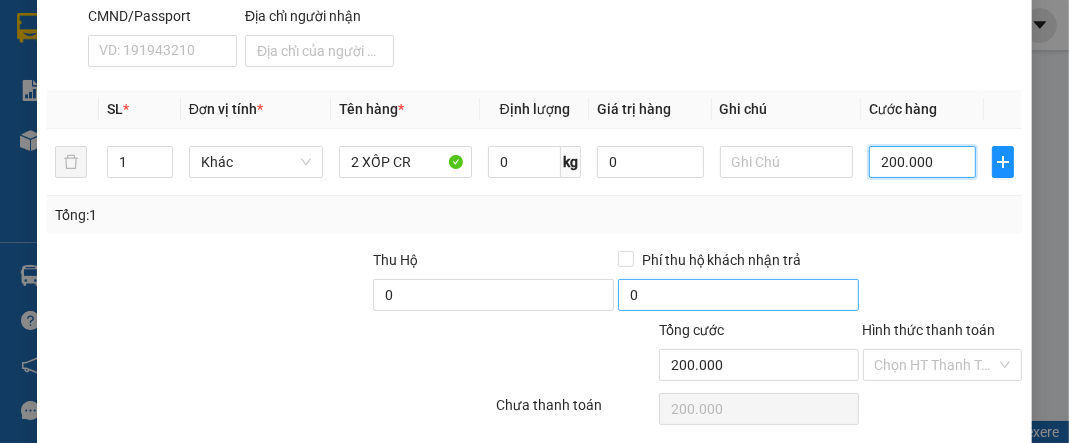 scroll, scrollTop: 432, scrollLeft: 0, axis: vertical 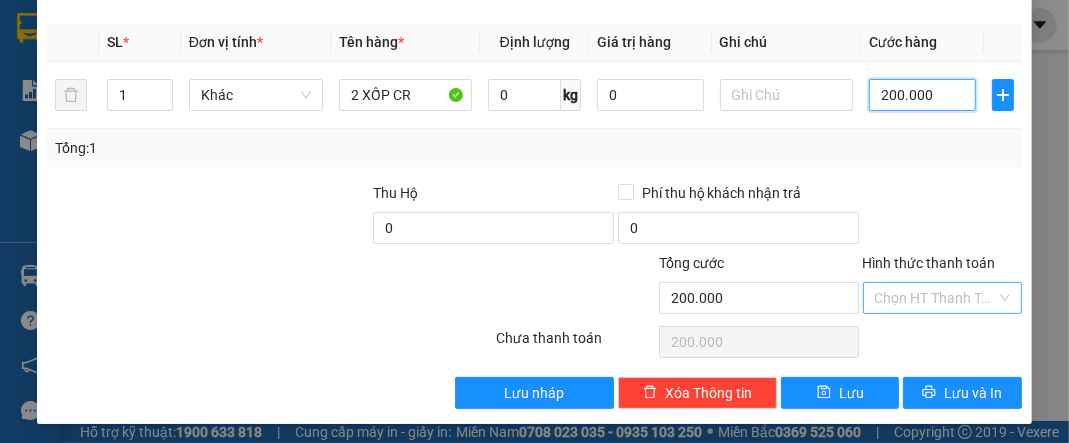 type on "200.000" 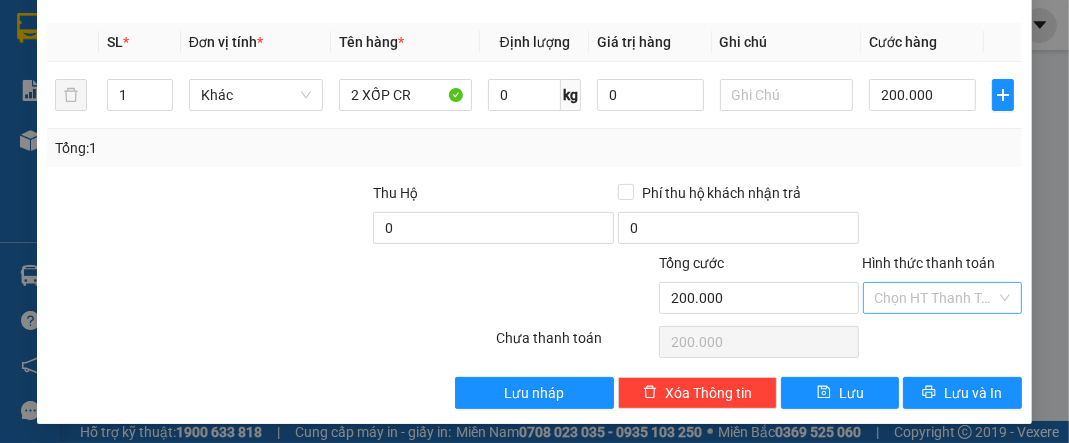 click on "Hình thức thanh toán" at bounding box center [935, 298] 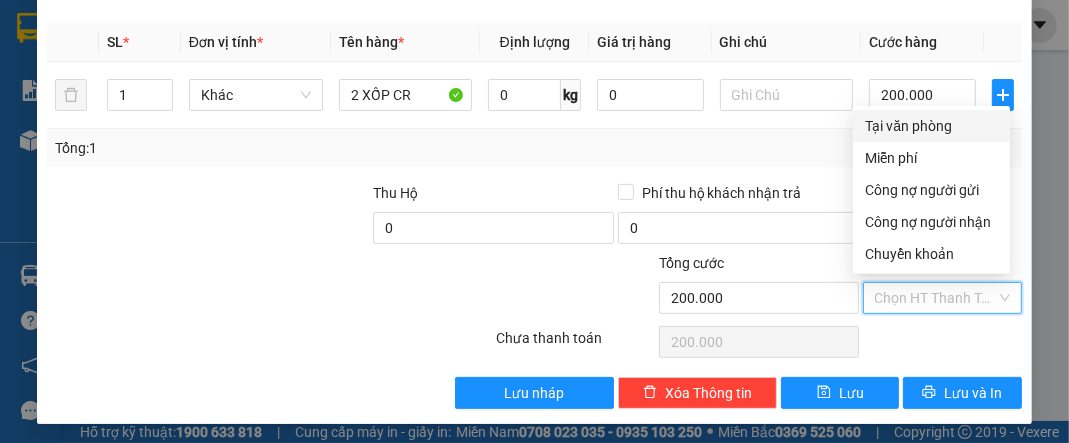 click on "Tại văn phòng" at bounding box center [931, 126] 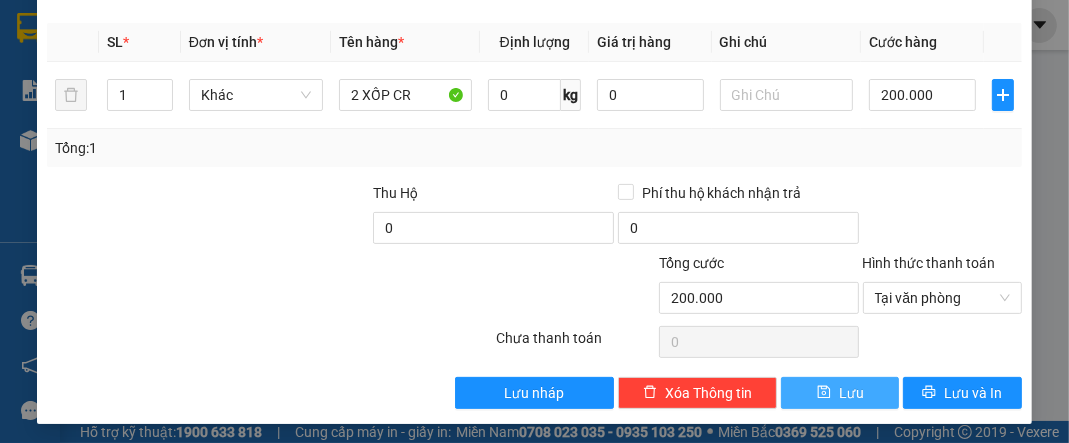 click on "Lưu" at bounding box center (851, 393) 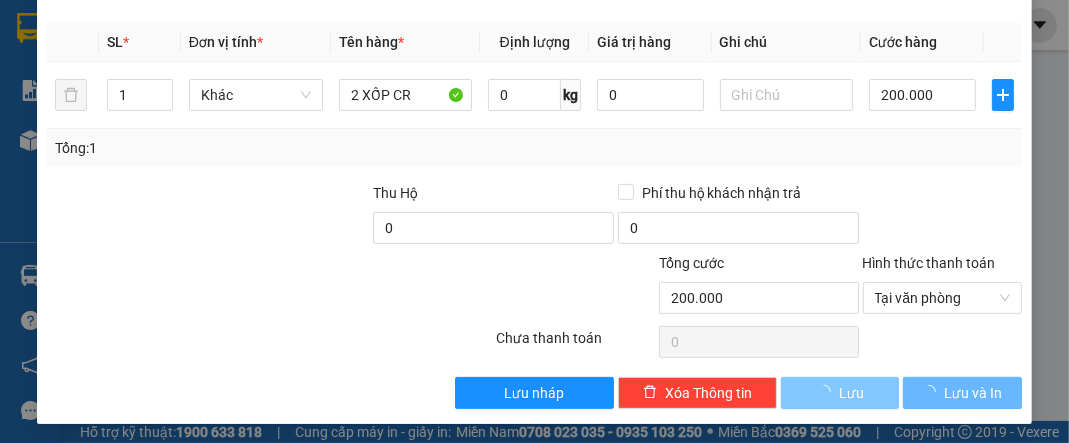 type 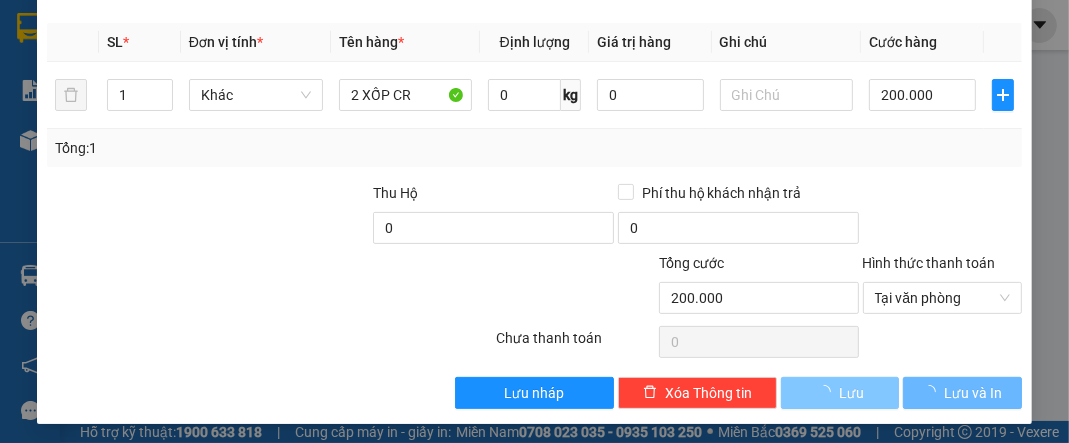 type 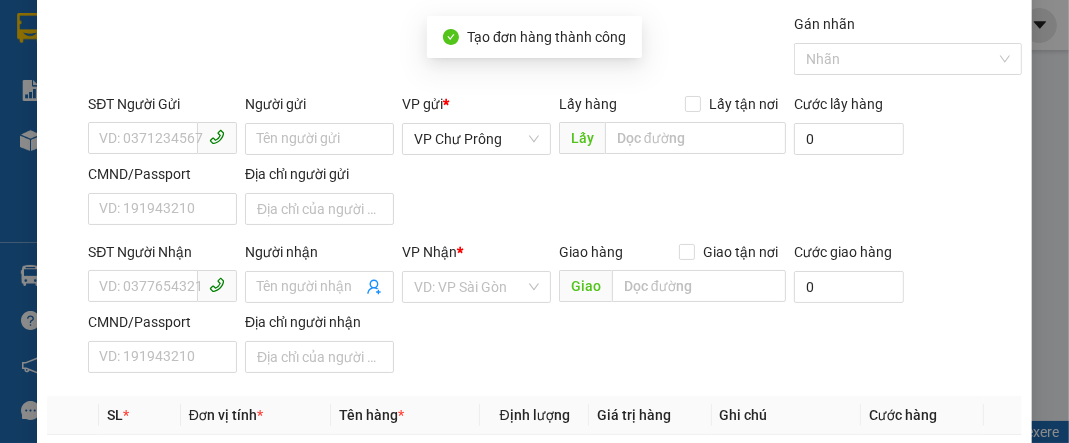 scroll, scrollTop: 0, scrollLeft: 0, axis: both 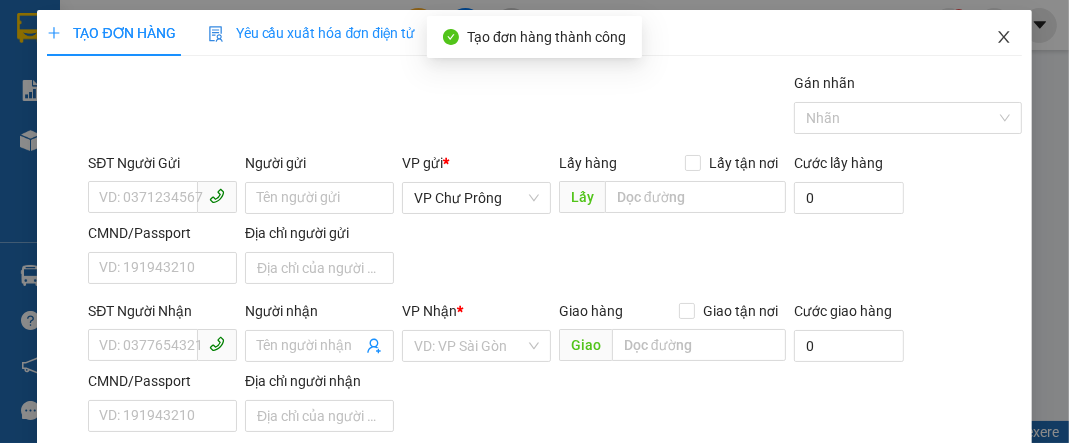 click 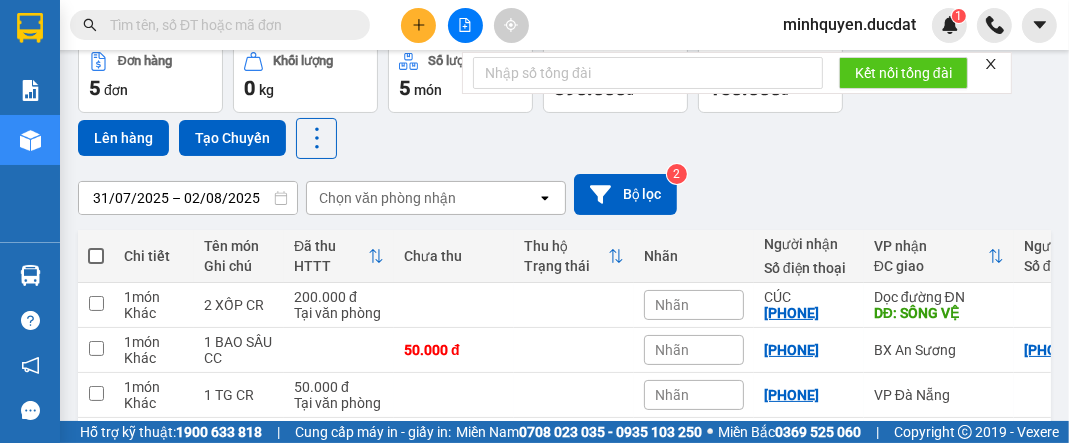 scroll, scrollTop: 239, scrollLeft: 0, axis: vertical 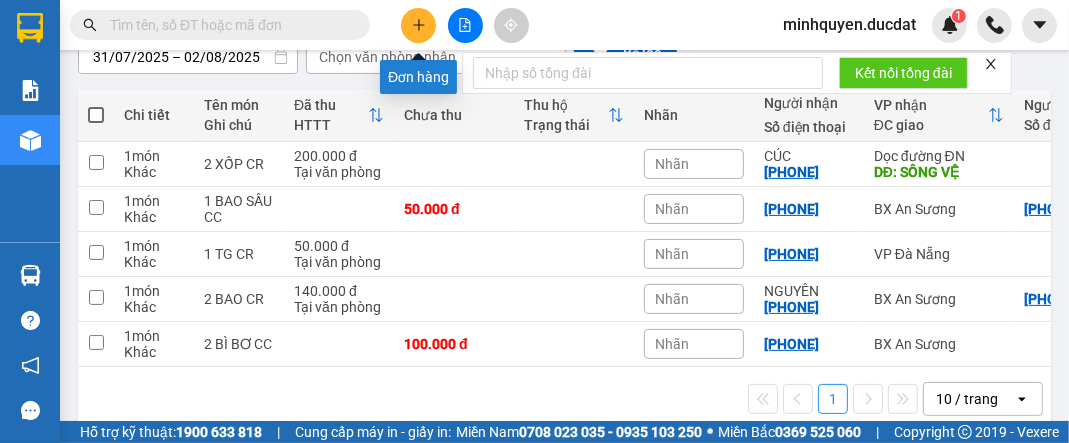 click at bounding box center (418, 25) 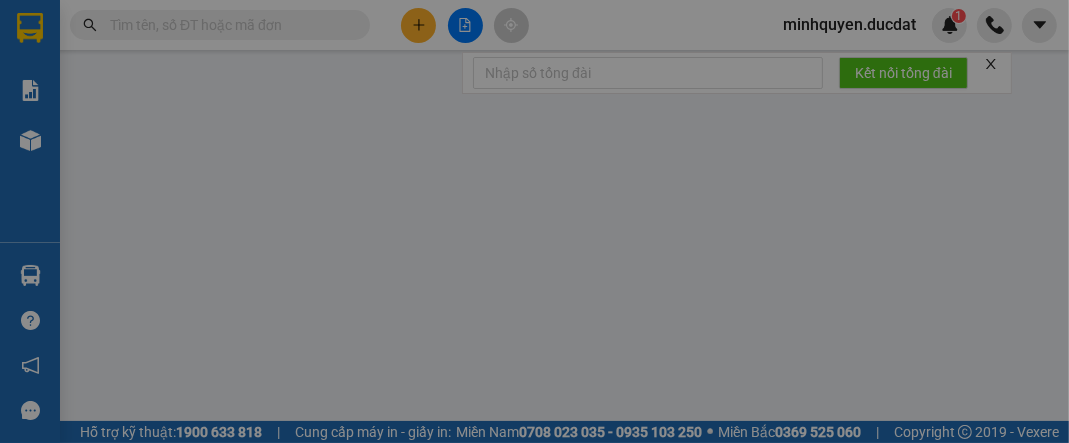 scroll, scrollTop: 0, scrollLeft: 0, axis: both 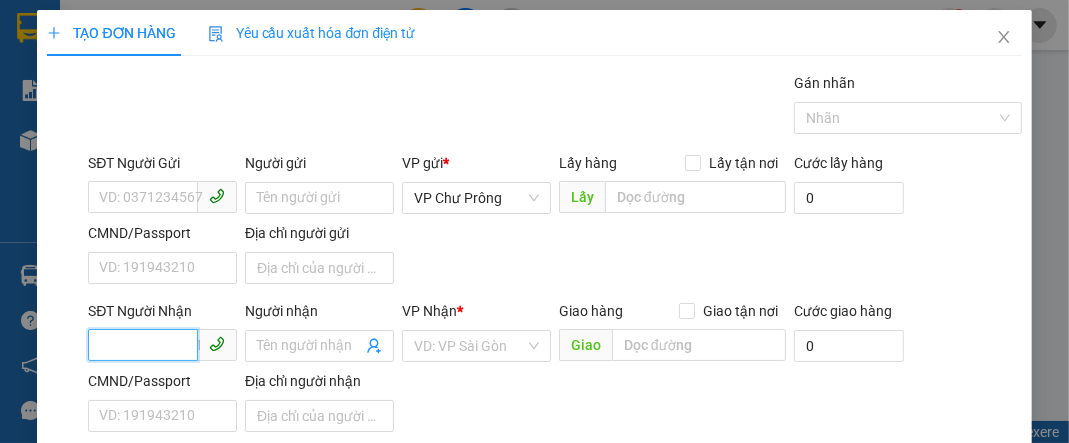 click on "SĐT Người Nhận" at bounding box center [143, 345] 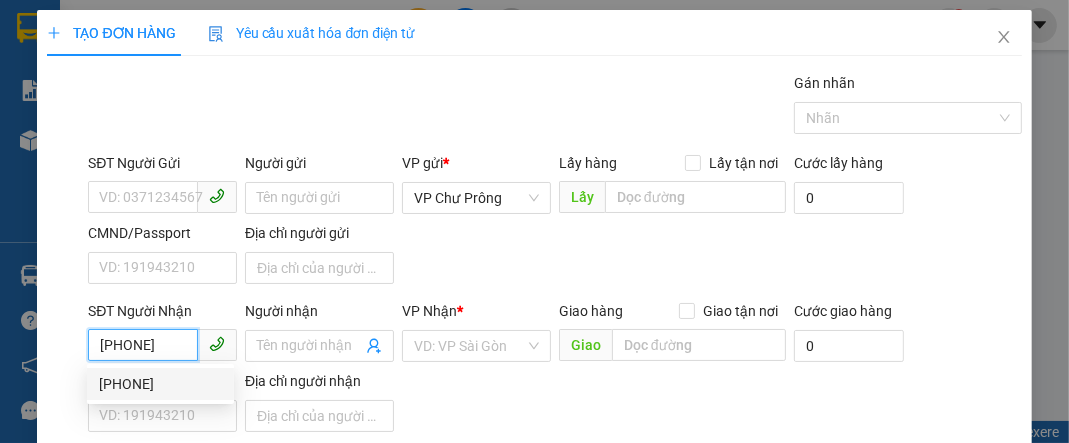 click on "[PHONE]" at bounding box center [160, 384] 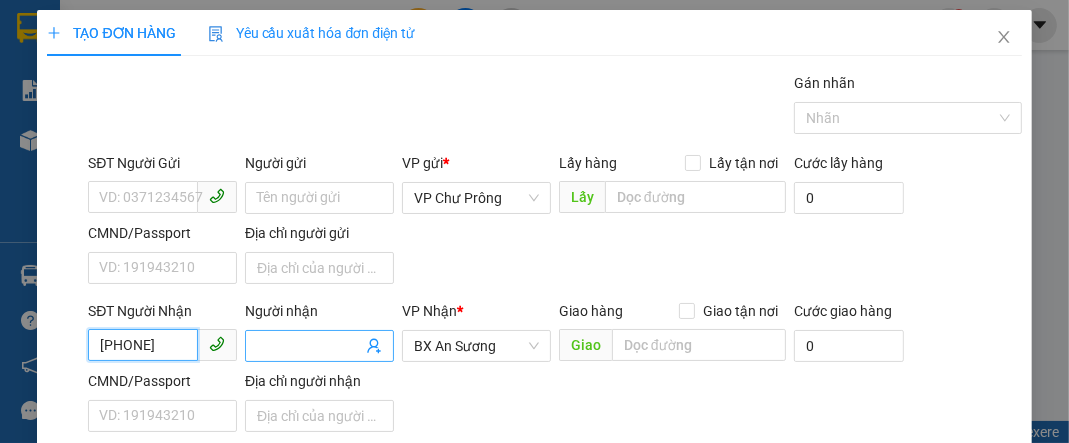 scroll, scrollTop: 239, scrollLeft: 0, axis: vertical 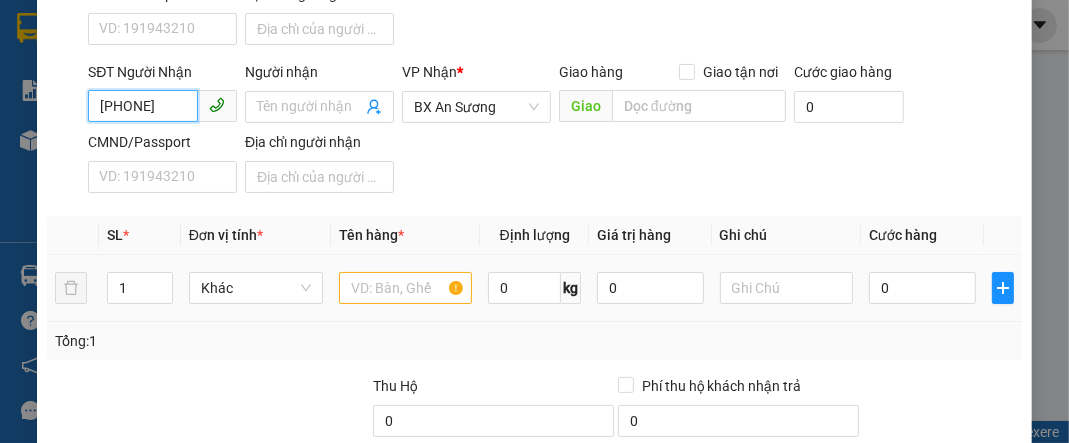 type on "[PHONE]" 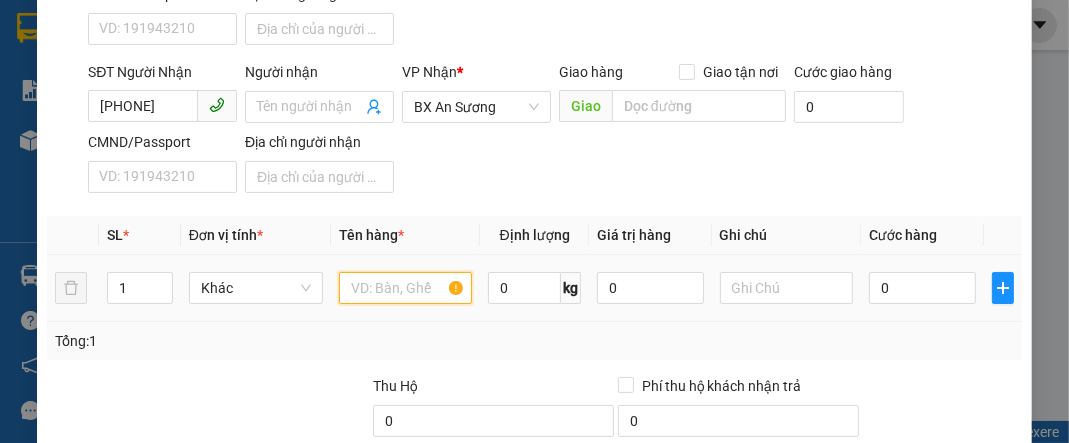 click at bounding box center [406, 288] 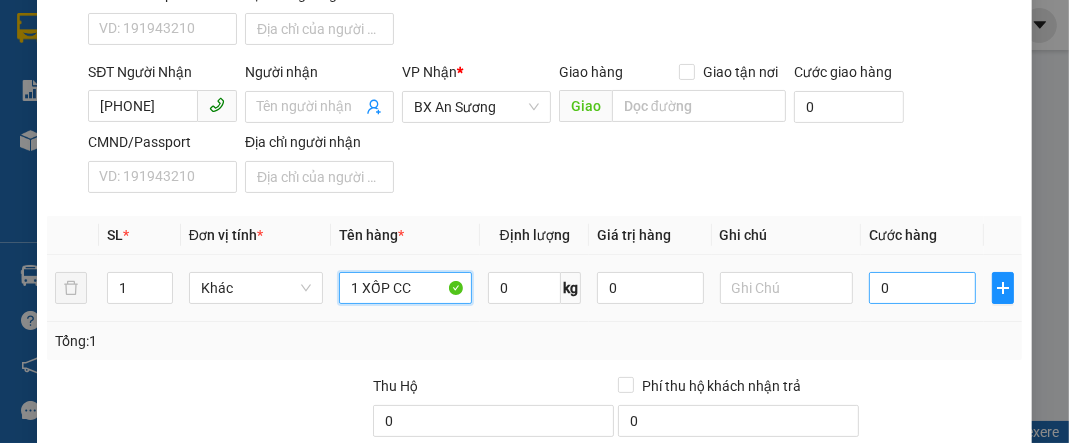 type on "1 XỐP CC" 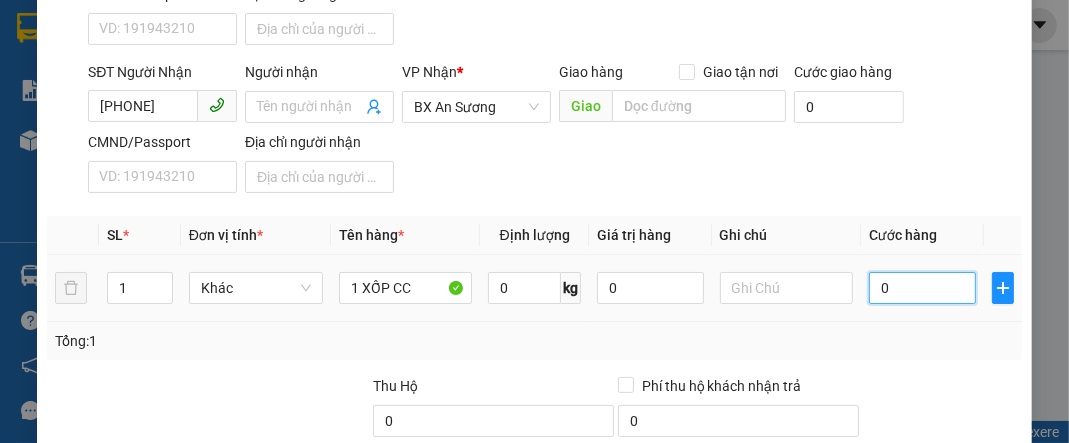 click on "0" at bounding box center (922, 288) 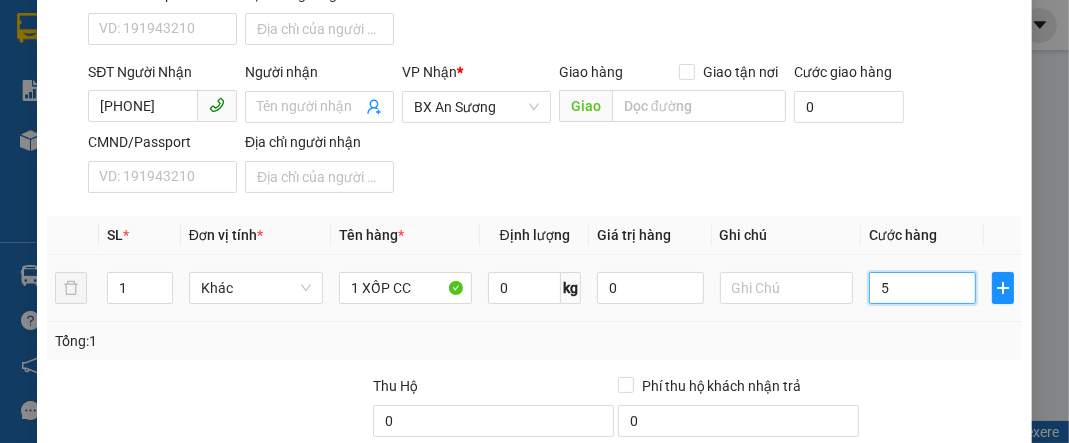 type on "50" 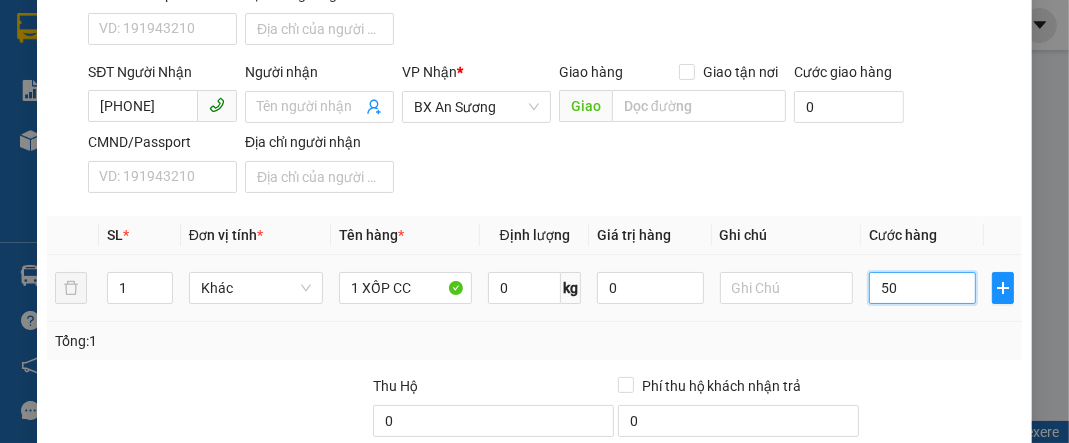 type on "500" 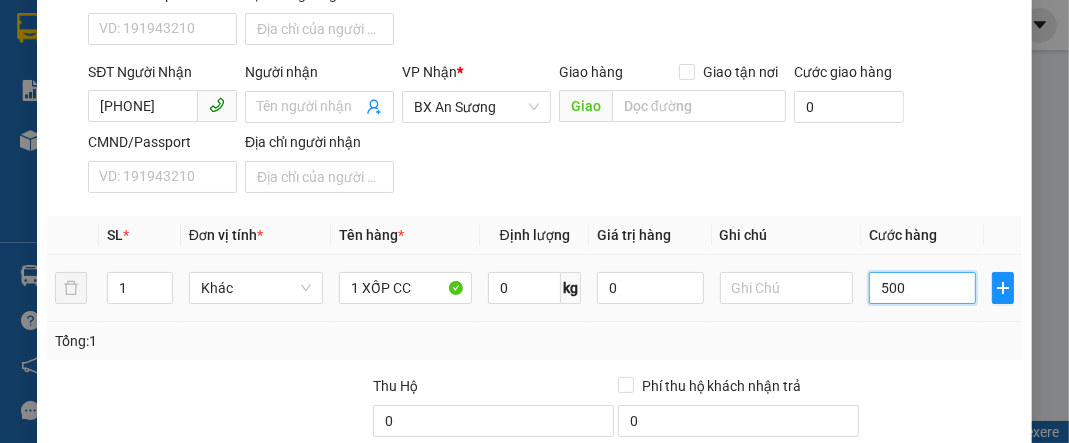 type on "5.000" 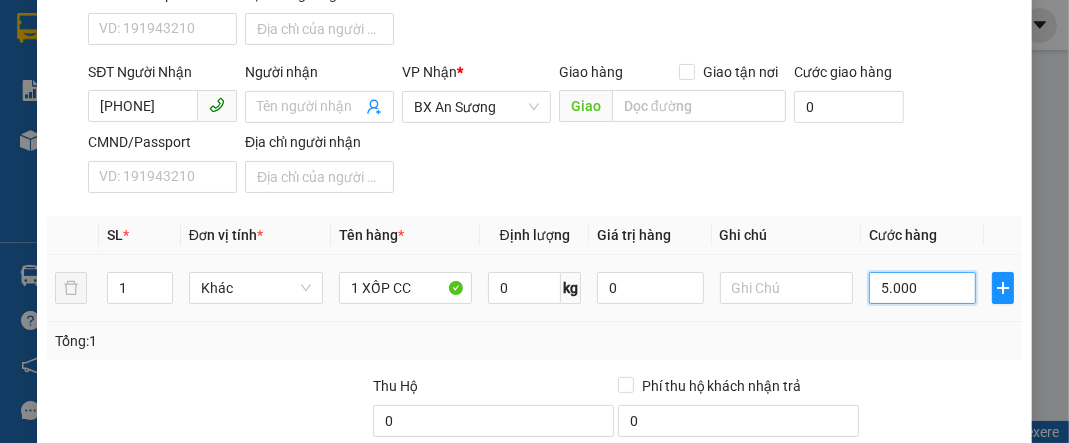 type on "50.000" 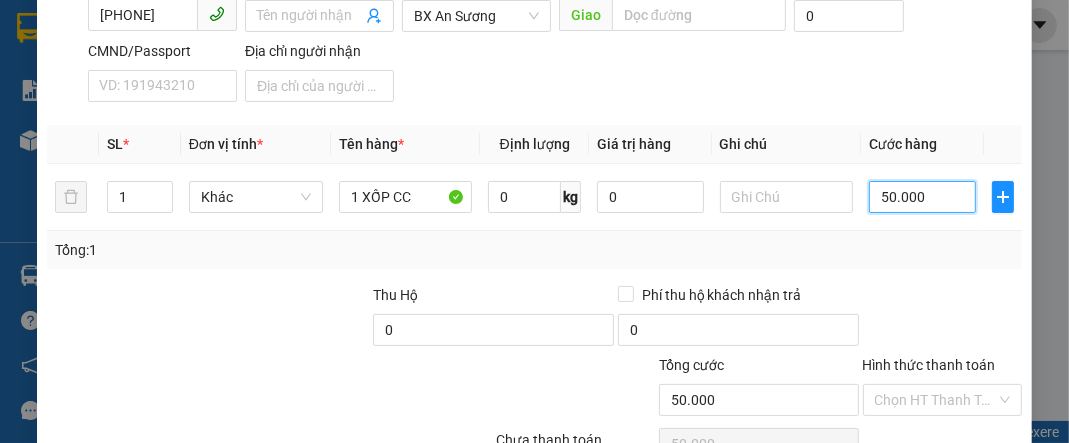 scroll, scrollTop: 432, scrollLeft: 0, axis: vertical 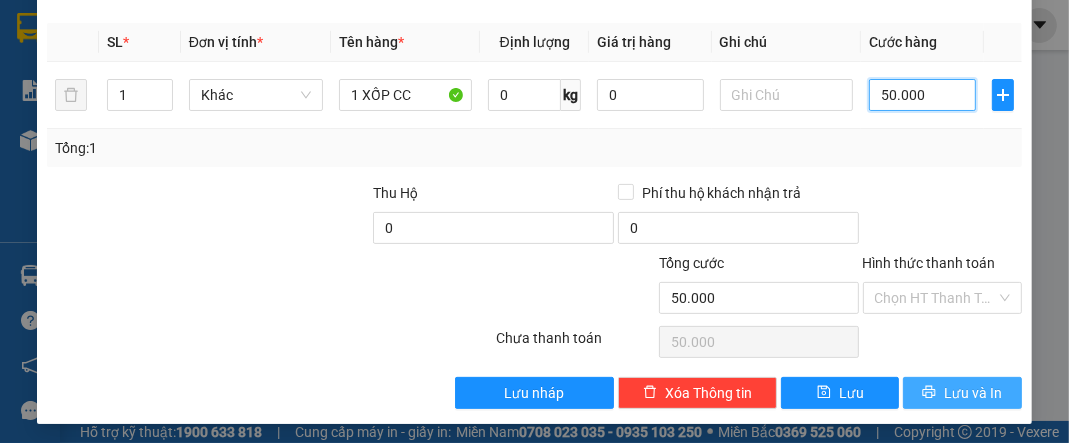 type on "50.000" 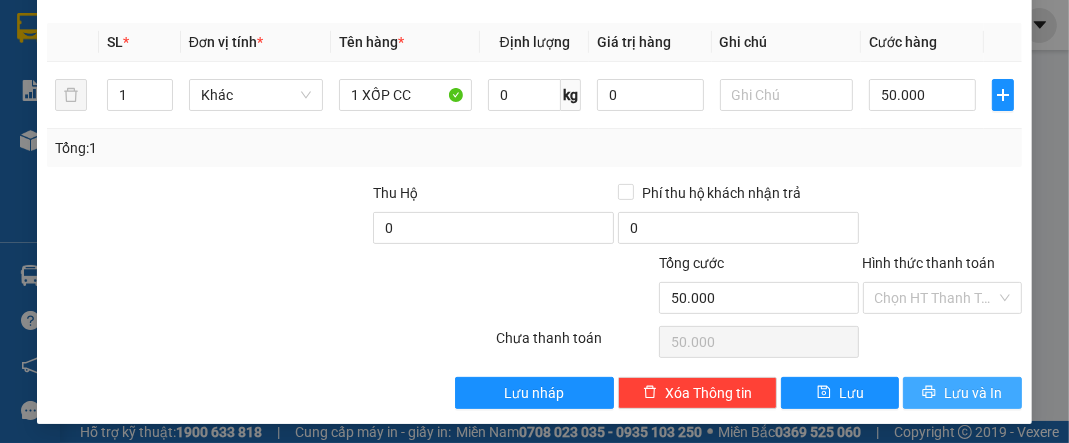 click on "Lưu và In" at bounding box center (962, 393) 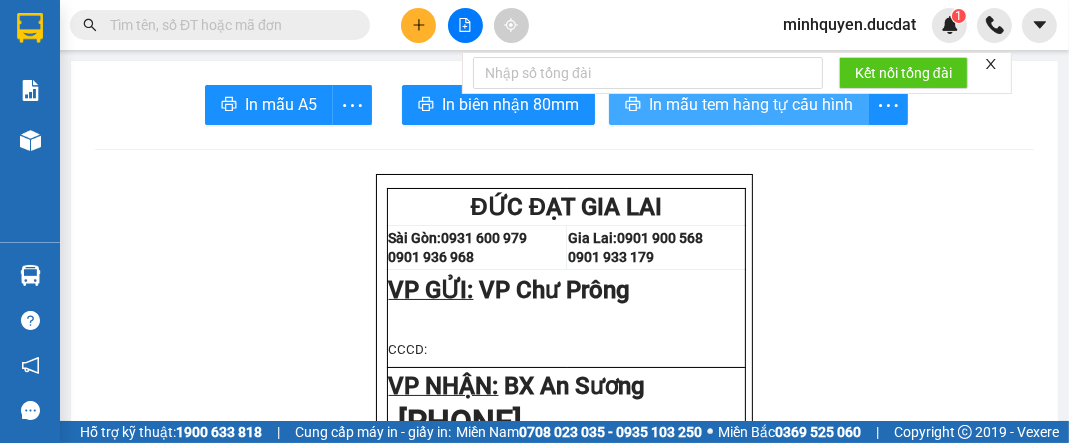 click on "In mẫu tem hàng tự cấu hình" at bounding box center (751, 104) 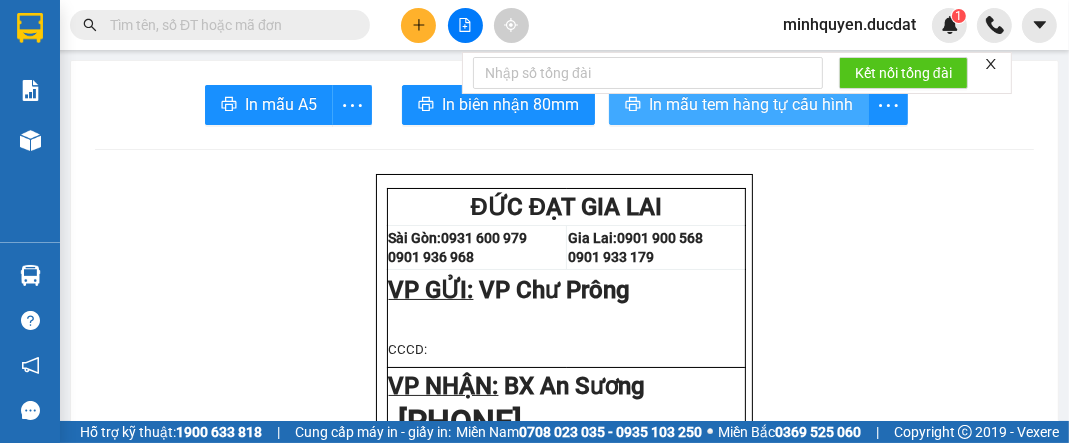 scroll, scrollTop: 0, scrollLeft: 0, axis: both 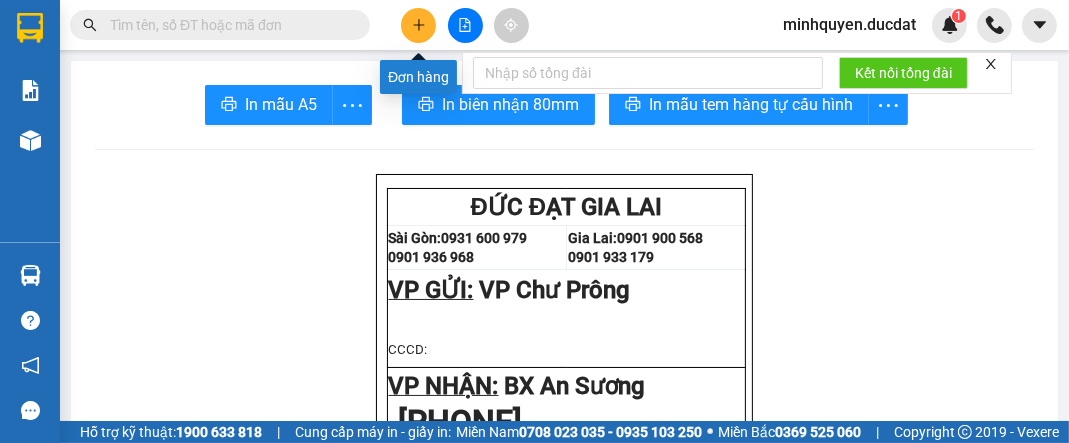 click 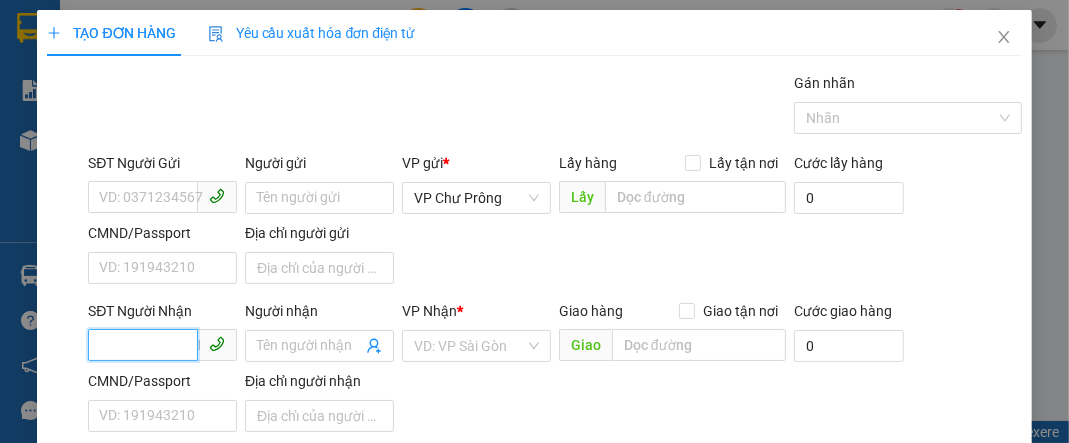 click on "SĐT Người Nhận" at bounding box center (143, 345) 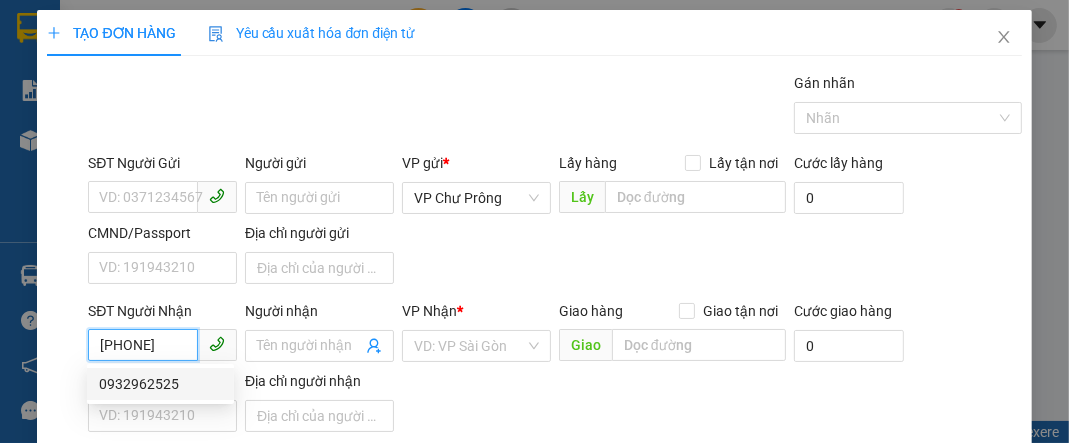 click on "0932962525" at bounding box center (160, 384) 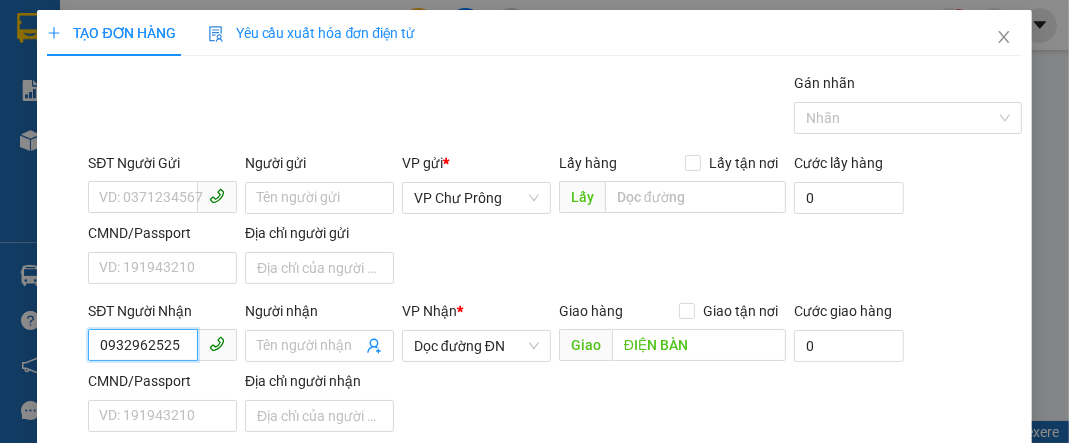 scroll, scrollTop: 239, scrollLeft: 0, axis: vertical 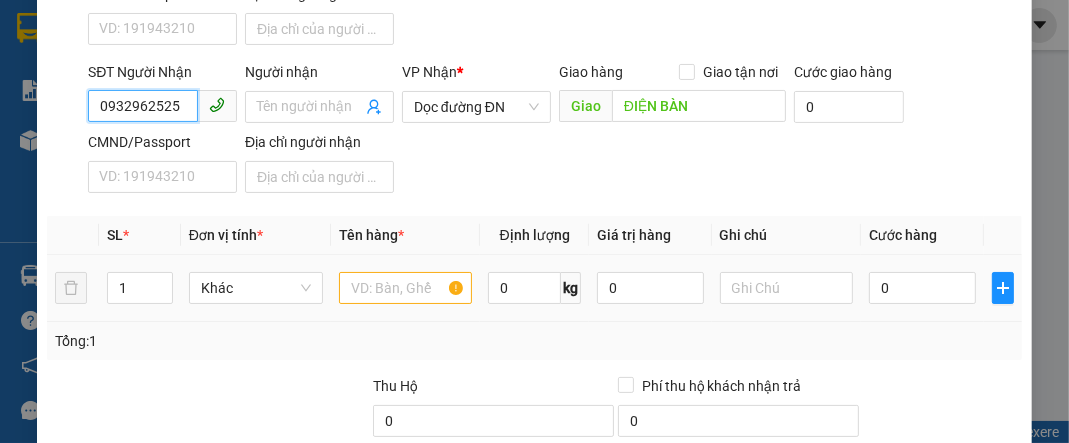 type on "0932962525" 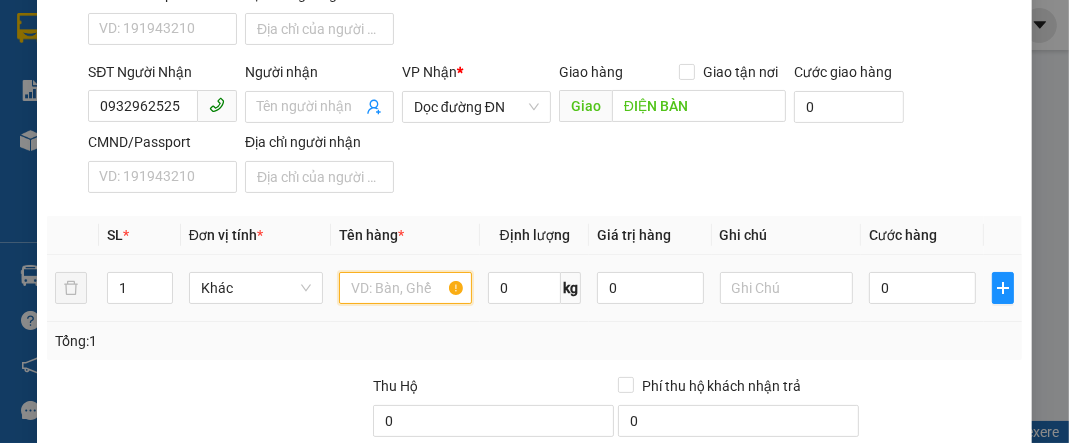 click at bounding box center [406, 288] 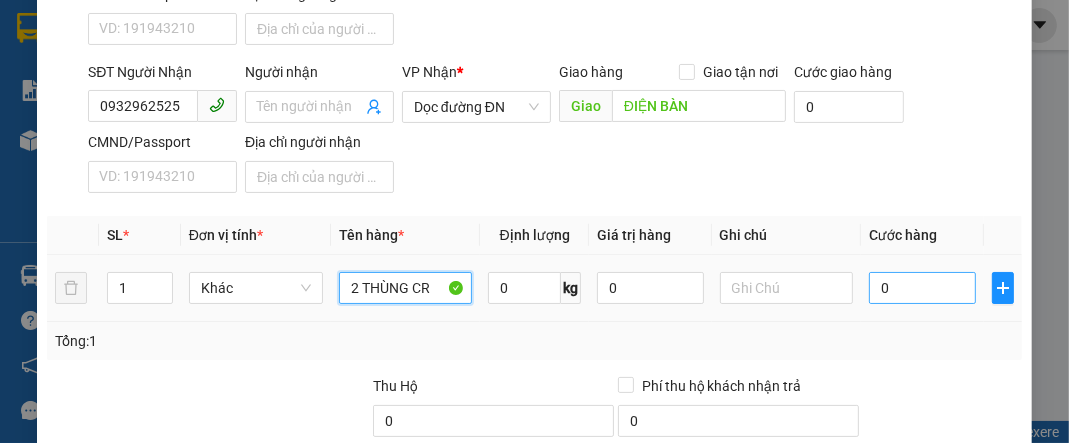 type on "2 THÙNG CR" 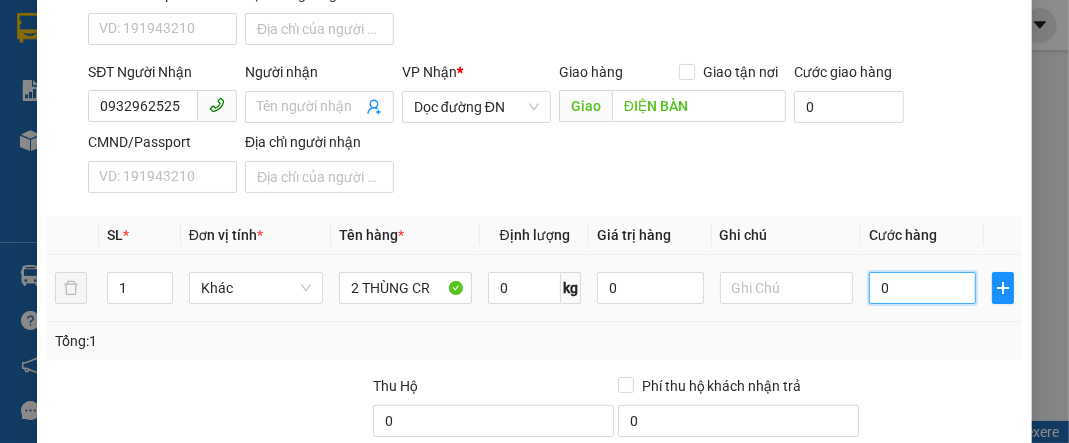 click on "0" at bounding box center (922, 288) 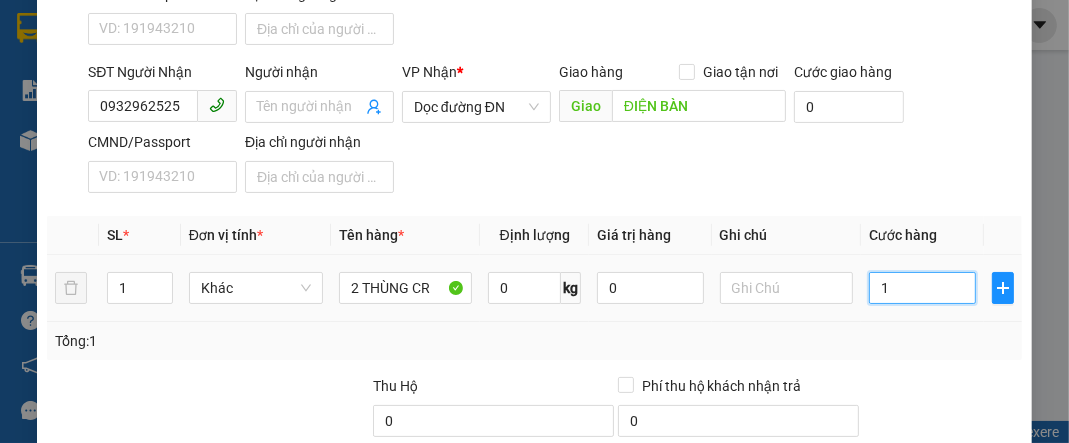 type on "10" 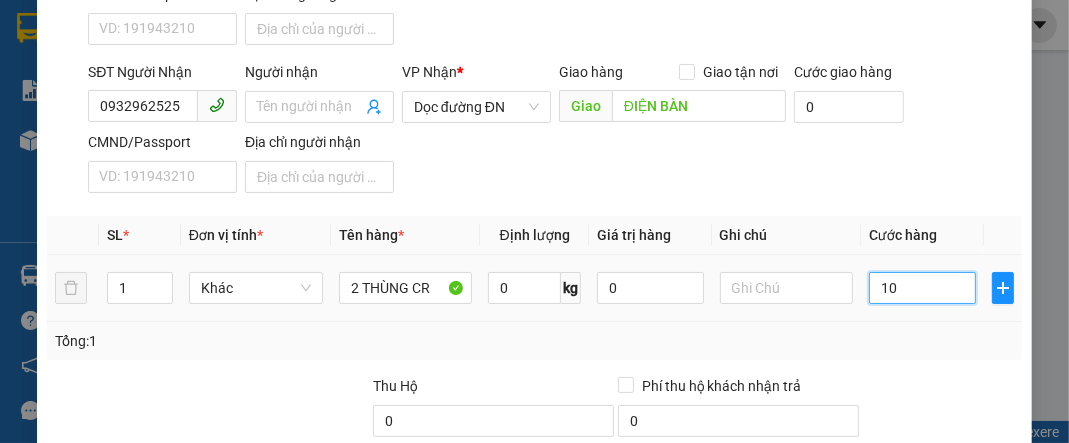 type on "100" 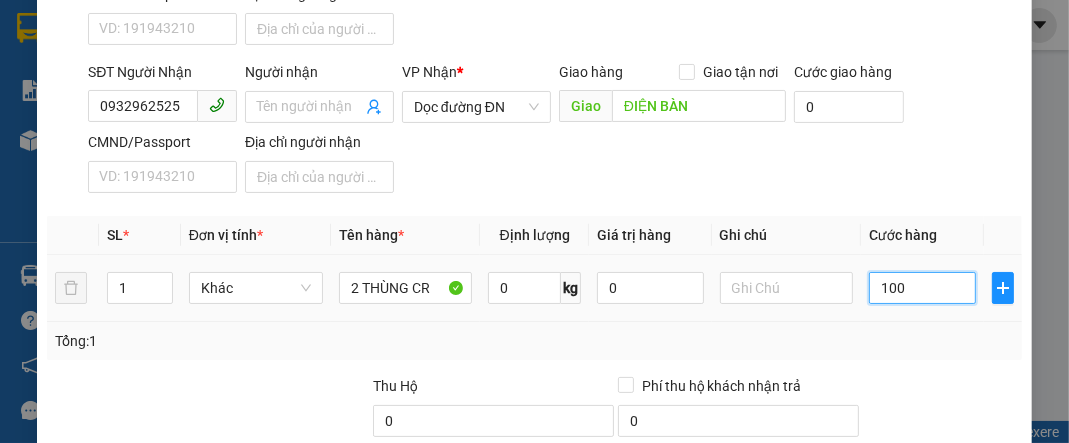 type on "1.000" 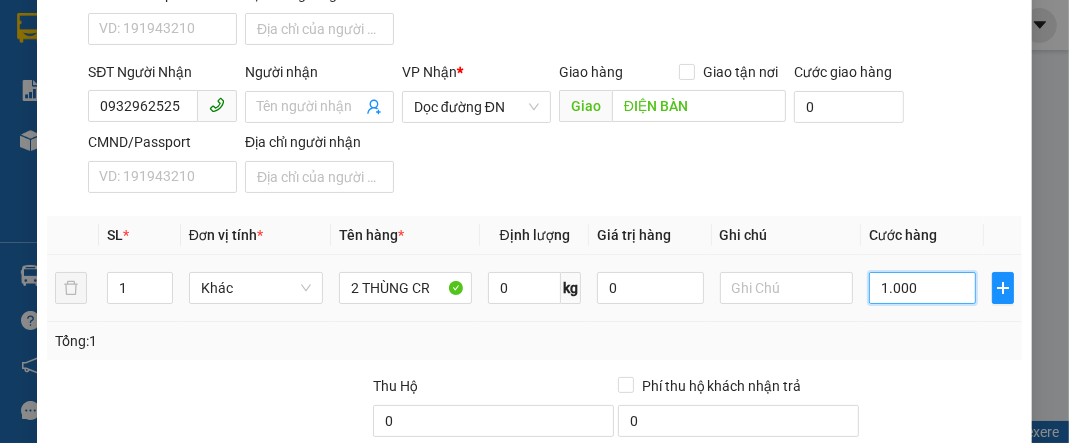 type on "10.000" 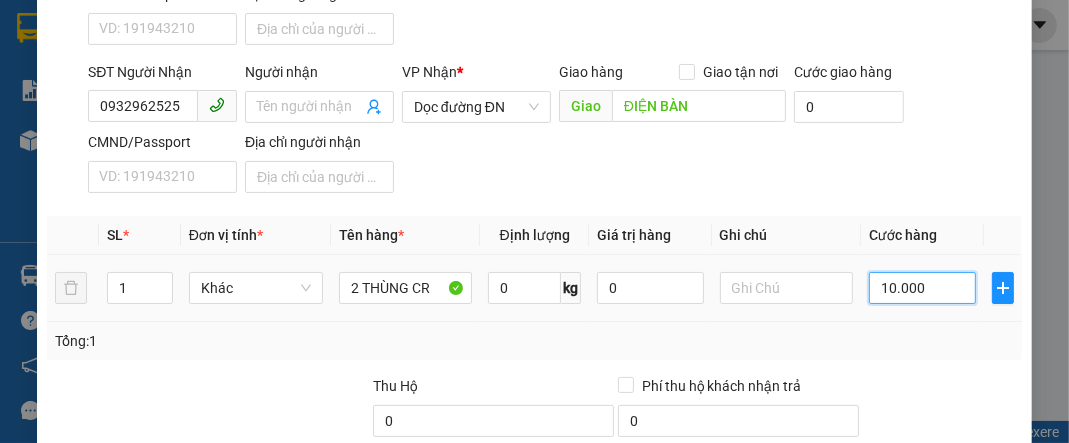 type on "100.000" 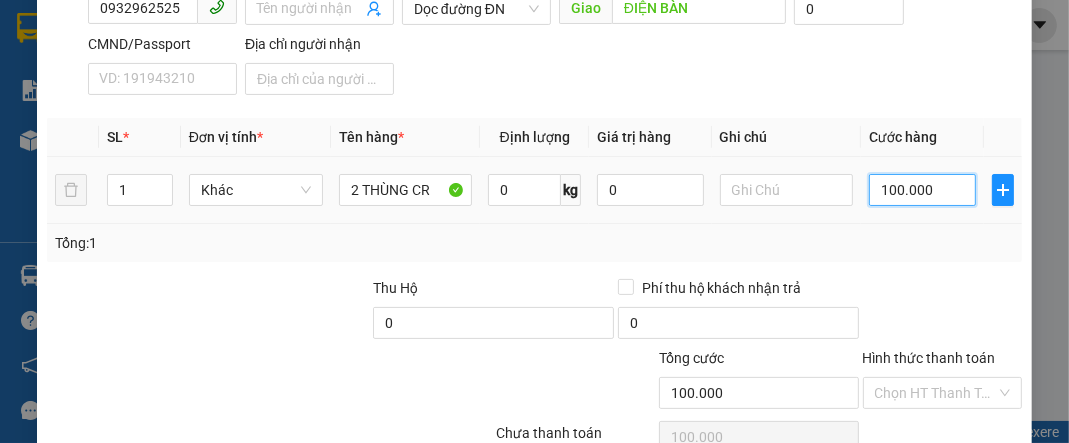 scroll, scrollTop: 432, scrollLeft: 0, axis: vertical 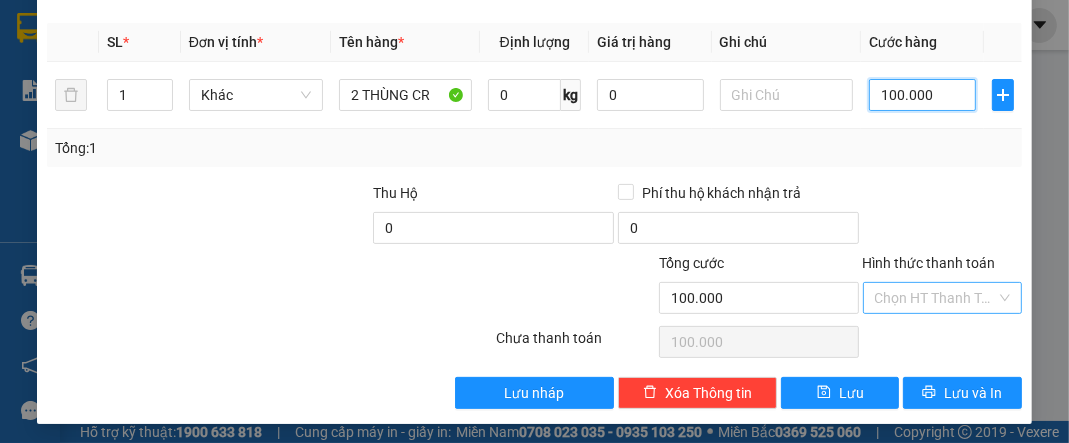 type on "100.000" 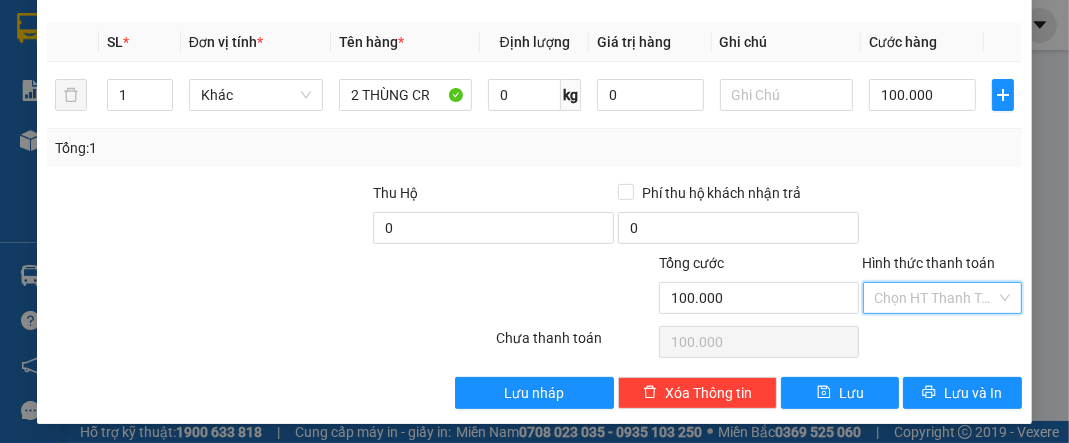 click on "Hình thức thanh toán" at bounding box center [935, 298] 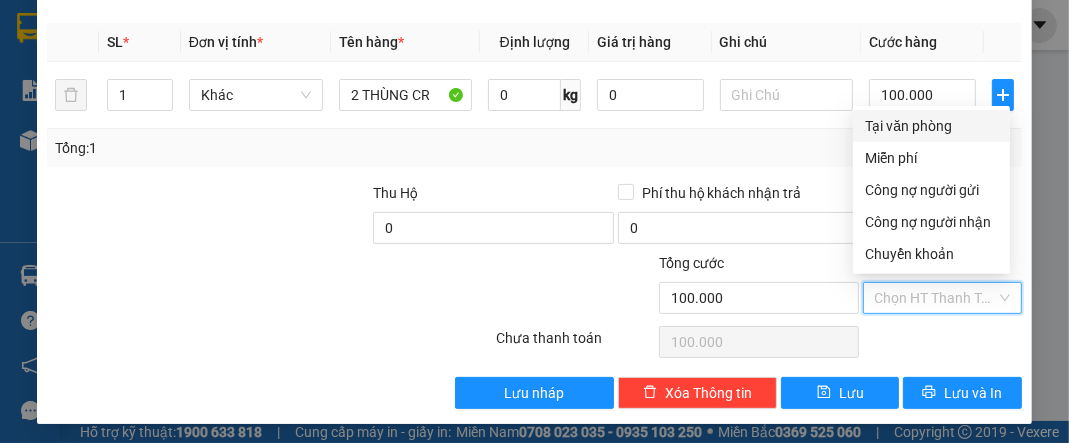 click on "Tại văn phòng" at bounding box center [931, 126] 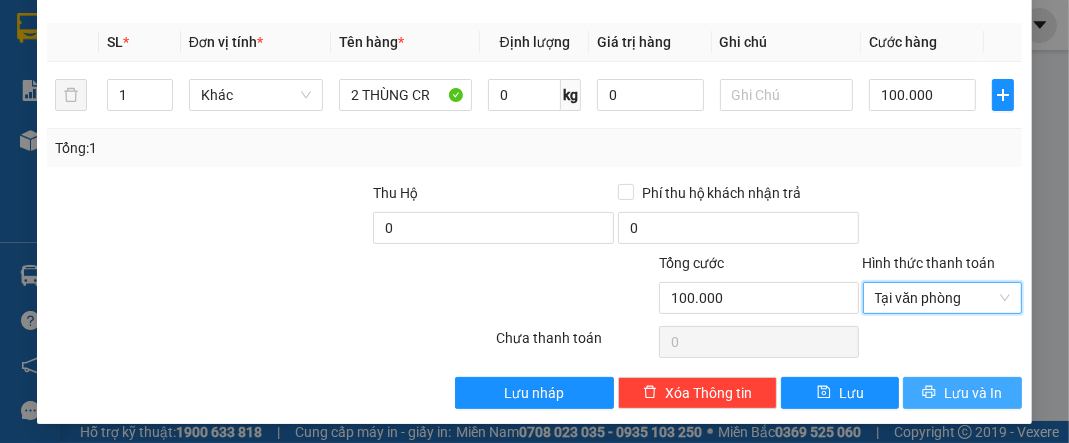 click on "Lưu và In" at bounding box center [973, 393] 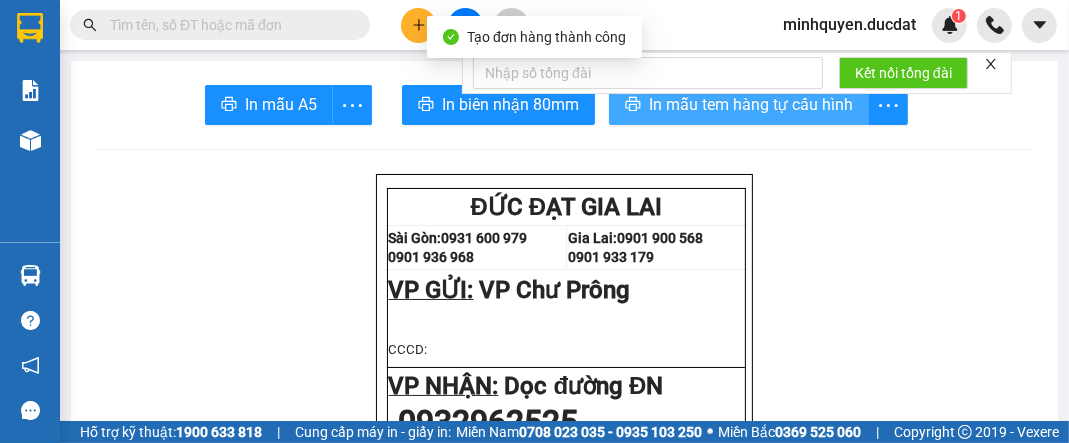 click on "In mẫu tem hàng tự cấu hình" at bounding box center (751, 104) 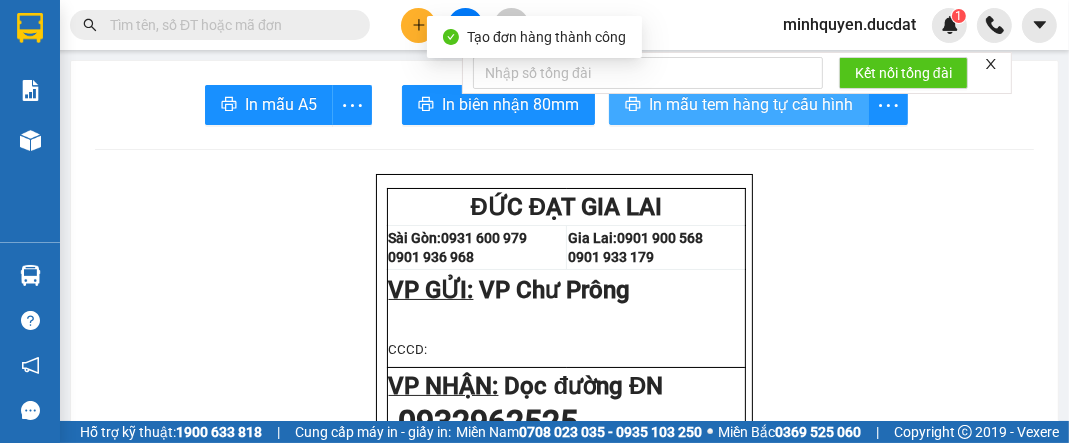 scroll, scrollTop: 0, scrollLeft: 0, axis: both 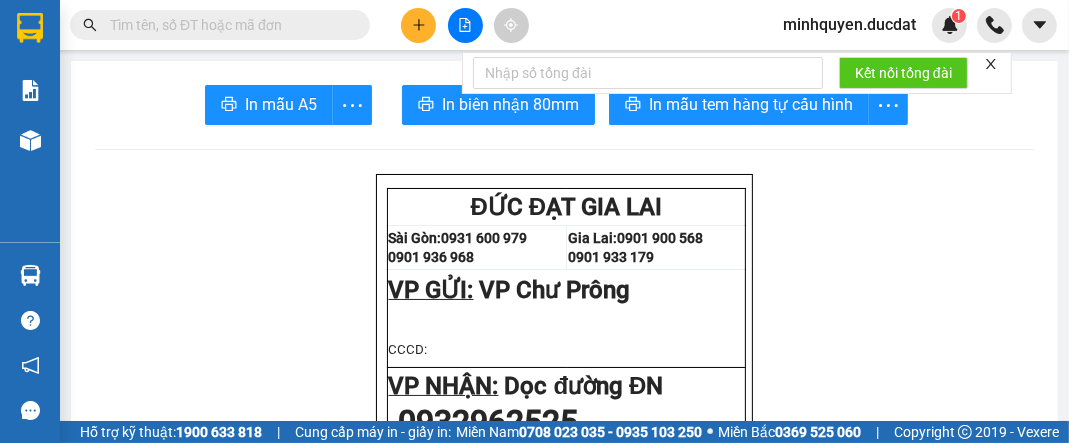drag, startPoint x: 792, startPoint y: 408, endPoint x: 271, endPoint y: 216, distance: 555.2522 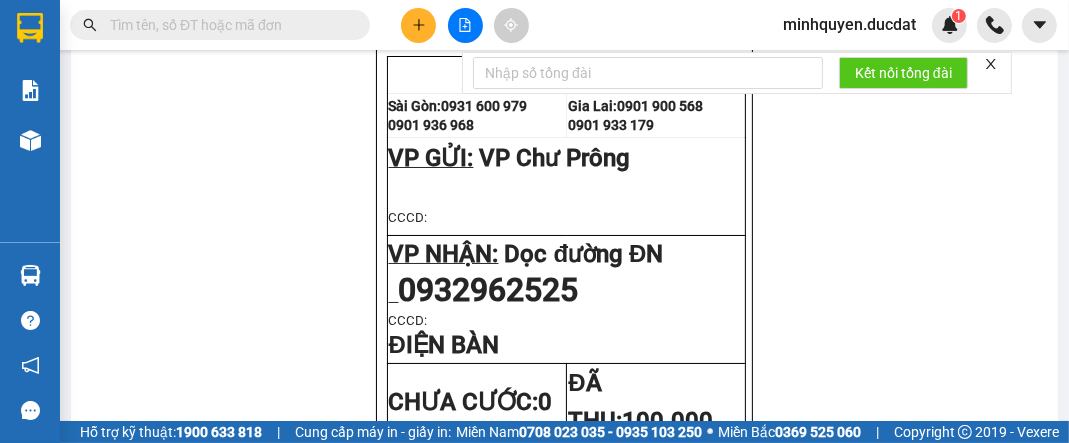 scroll, scrollTop: 160, scrollLeft: 0, axis: vertical 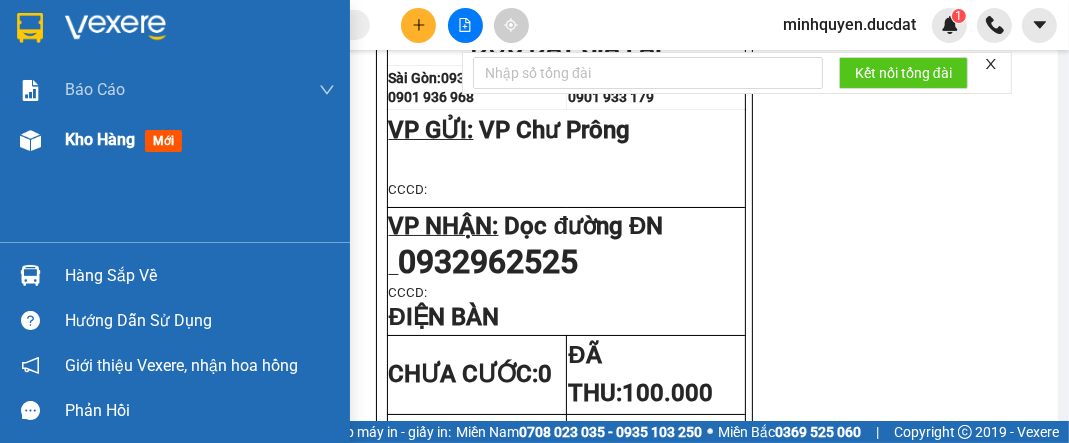 click on "Kho hàng" at bounding box center [100, 139] 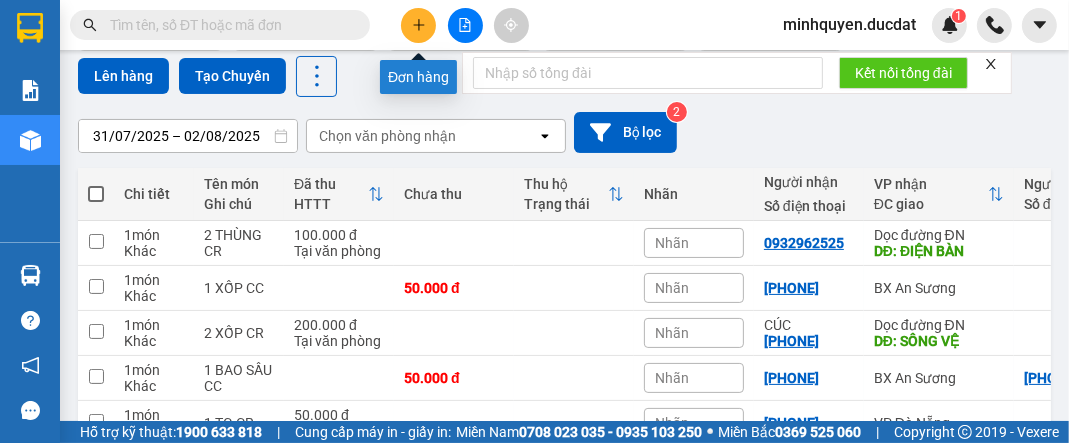 click 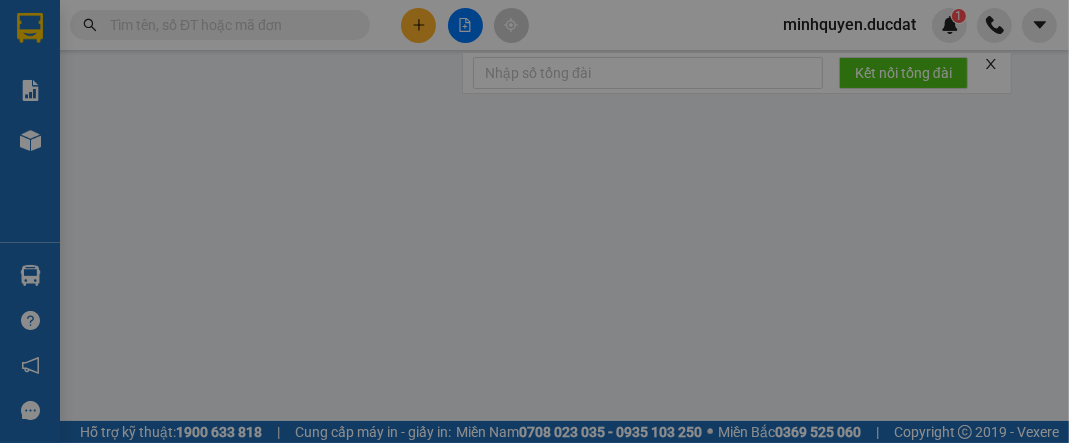 scroll, scrollTop: 0, scrollLeft: 0, axis: both 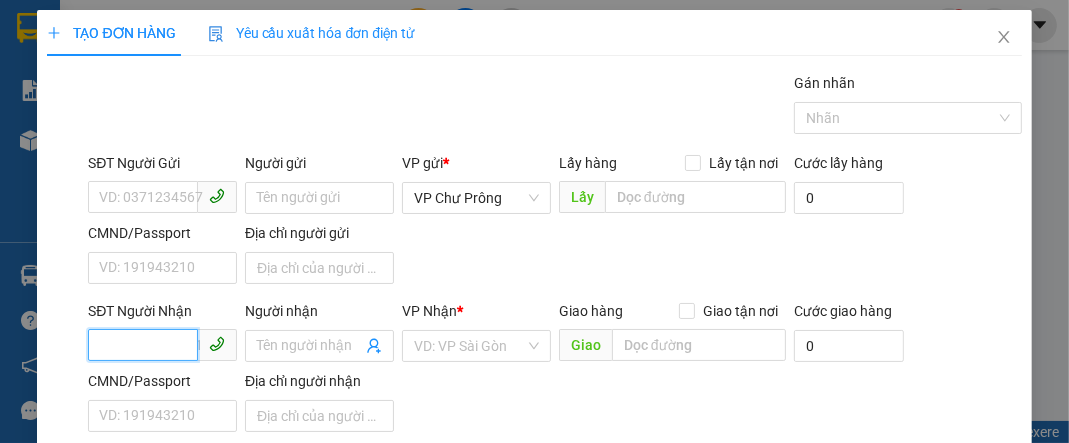click on "SĐT Người Nhận" at bounding box center [143, 345] 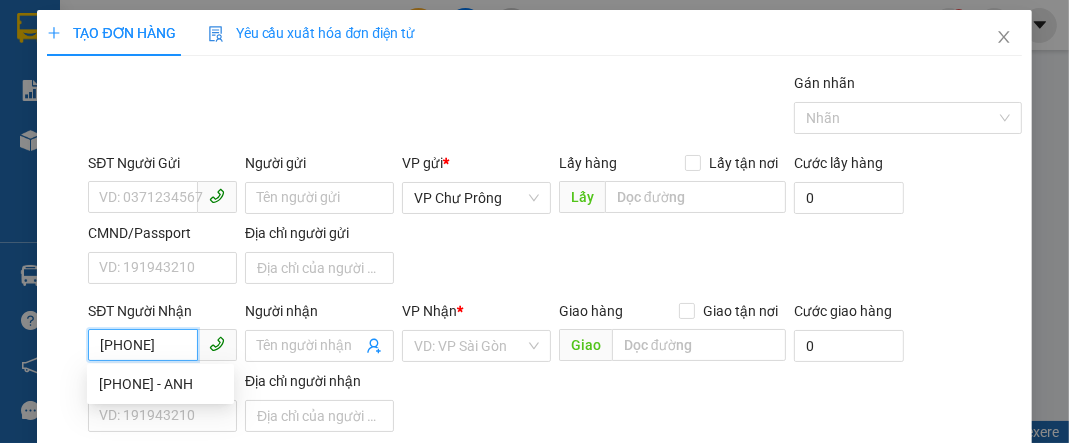click on "[PHONE] - ANH" at bounding box center (160, 384) 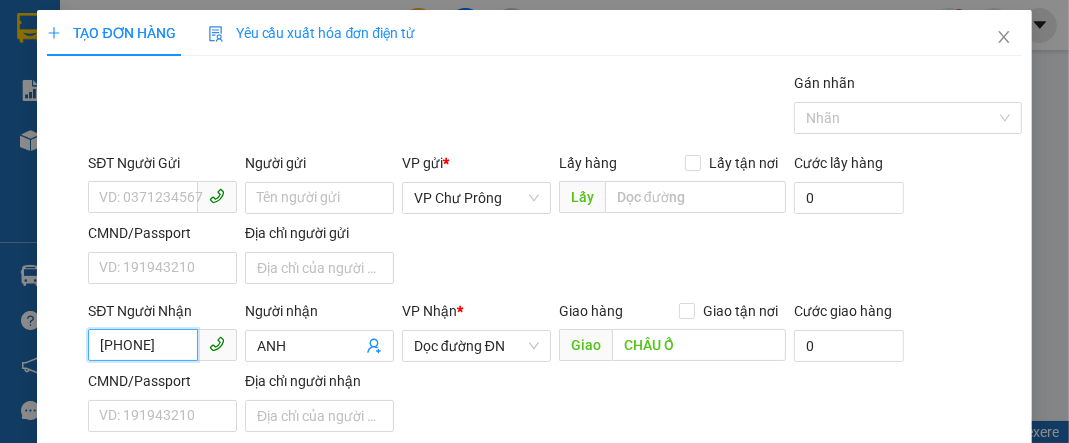 scroll, scrollTop: 239, scrollLeft: 0, axis: vertical 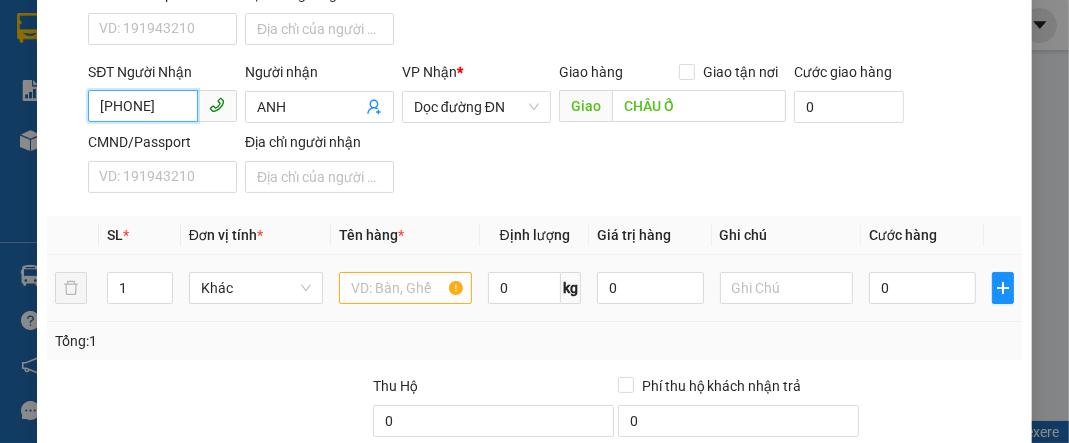 type on "[PHONE]" 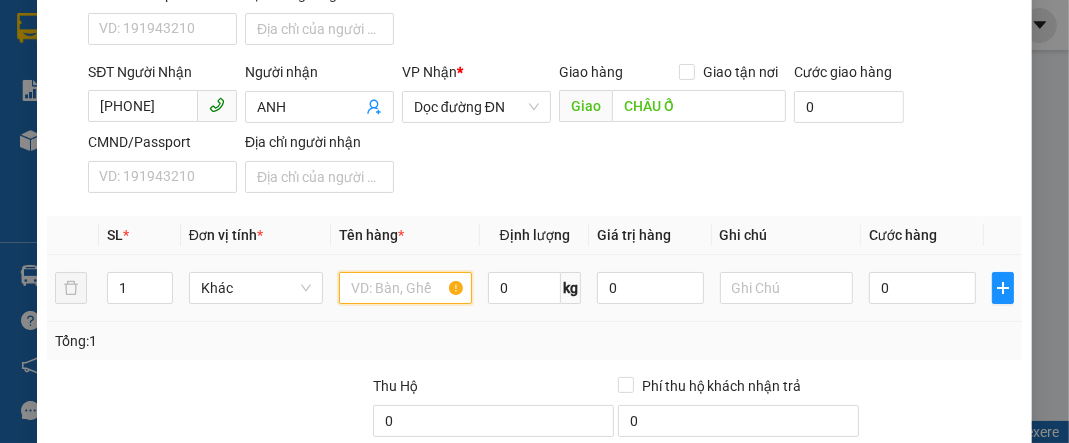 click at bounding box center [406, 288] 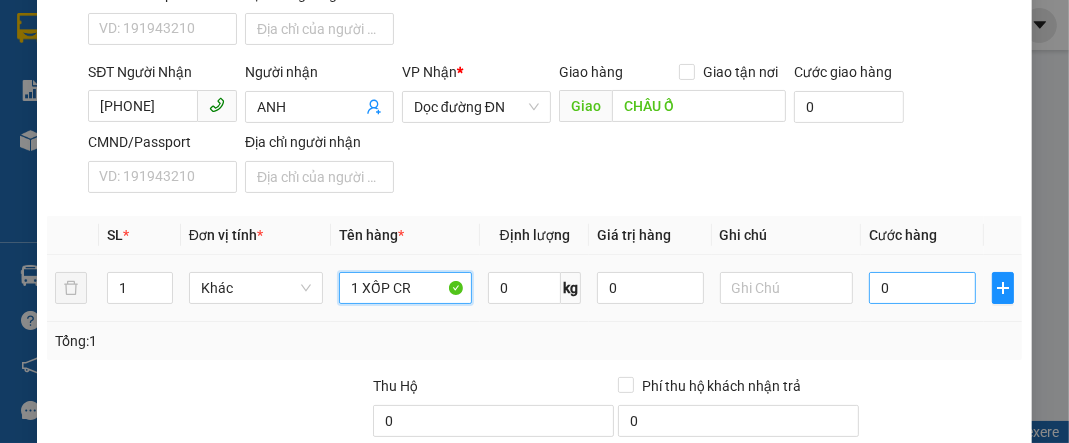 type on "1 XỐP CR" 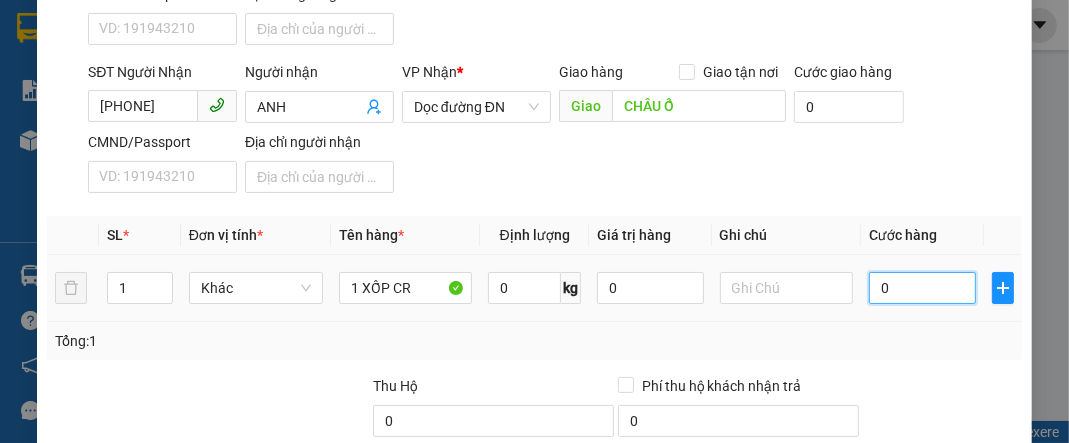 click on "0" at bounding box center (922, 288) 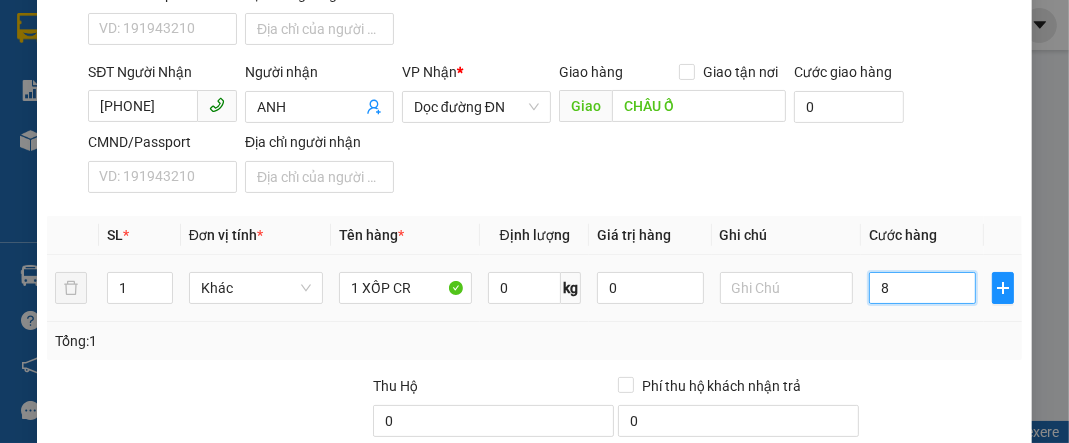 type on "80" 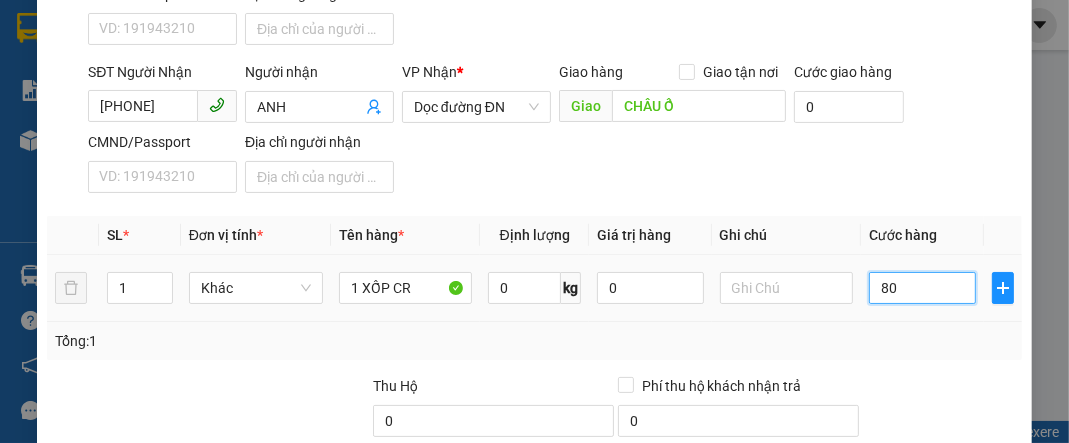 type on "800" 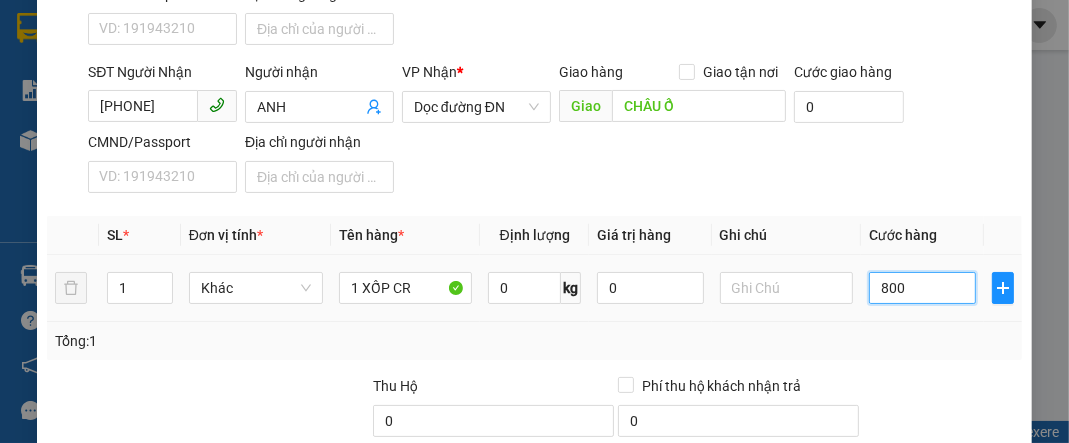 type on "8.000" 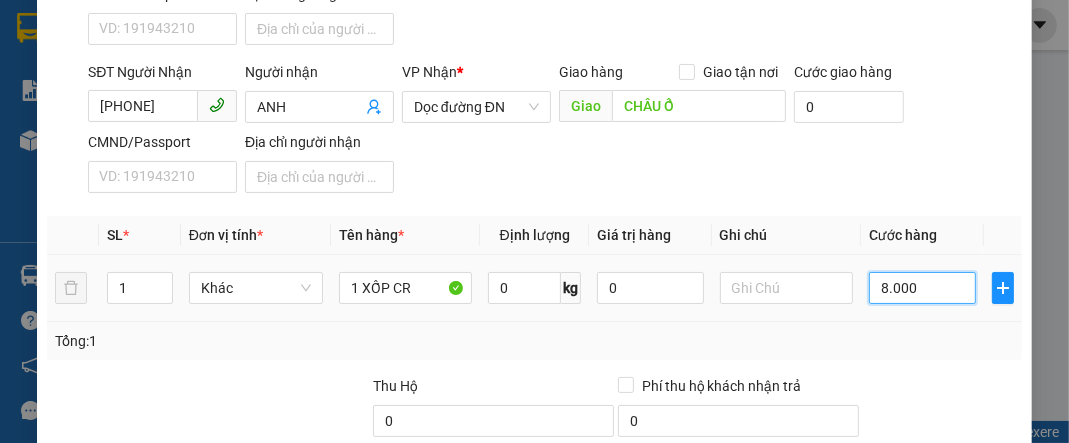 type on "80.000" 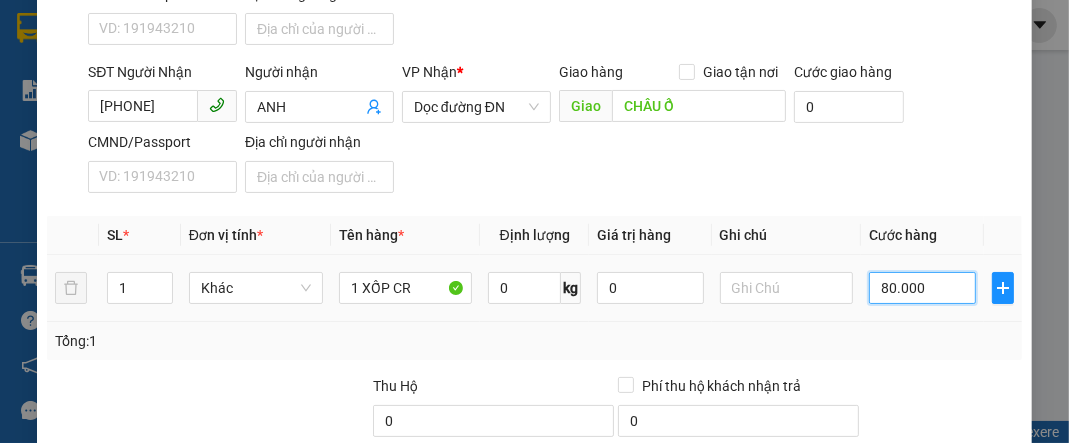 scroll, scrollTop: 432, scrollLeft: 0, axis: vertical 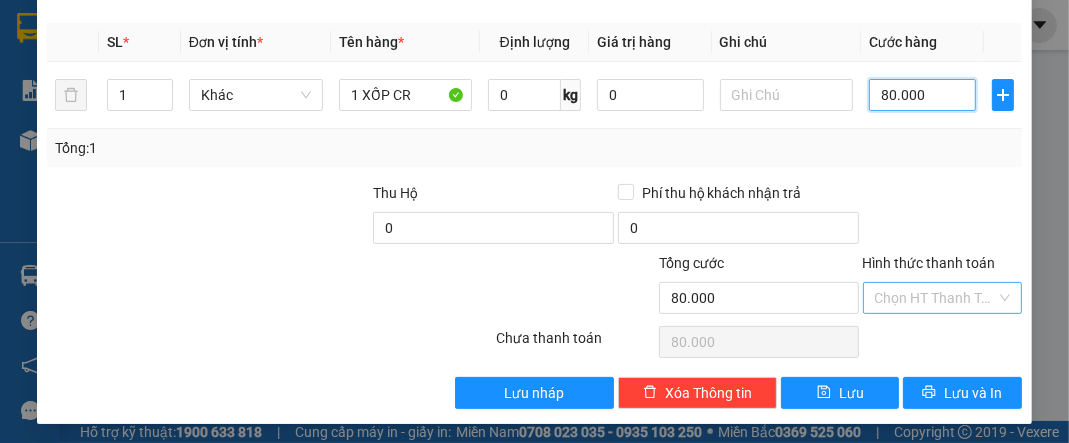 type on "80.000" 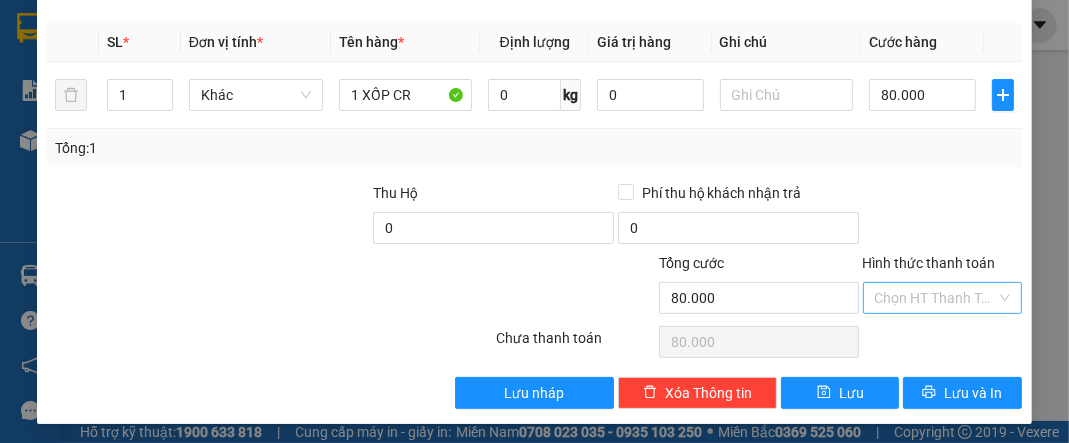 click on "Hình thức thanh toán" at bounding box center (935, 298) 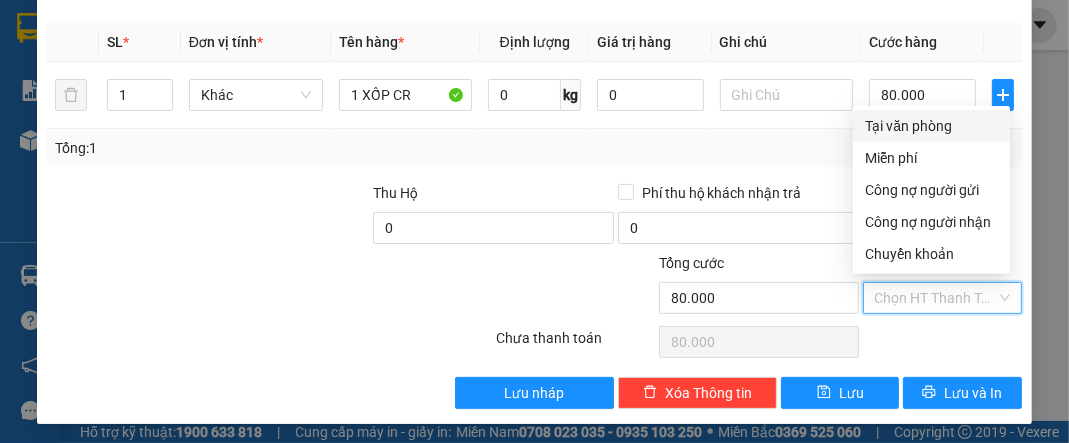 click on "Tại văn phòng" at bounding box center (931, 126) 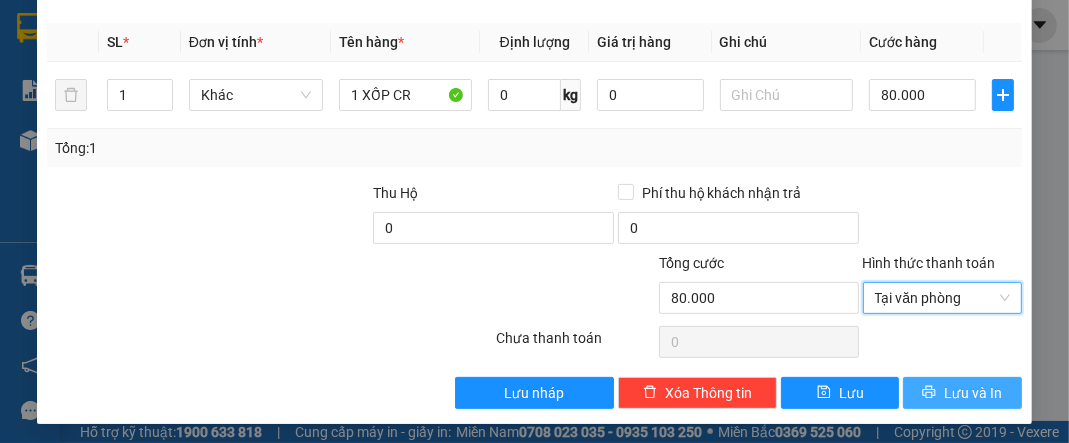click on "Lưu và In" at bounding box center [973, 393] 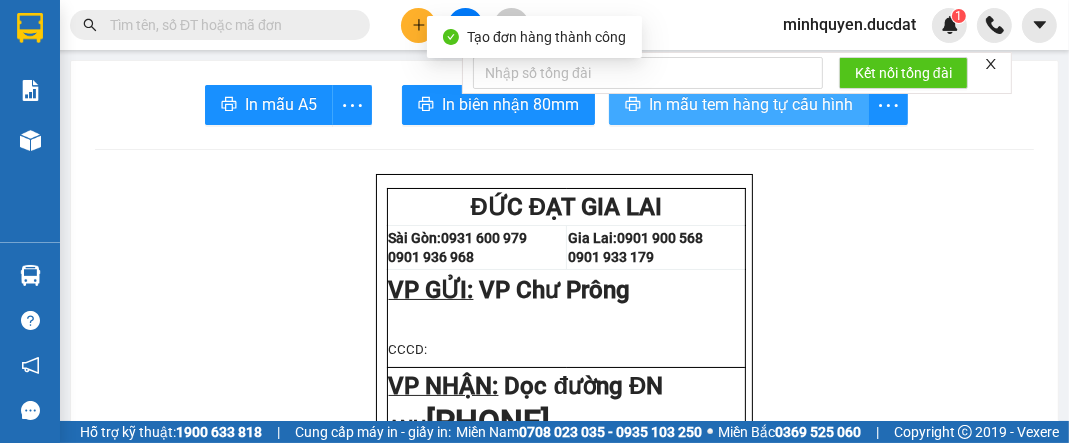 click on "In mẫu tem hàng tự cấu hình" at bounding box center [739, 105] 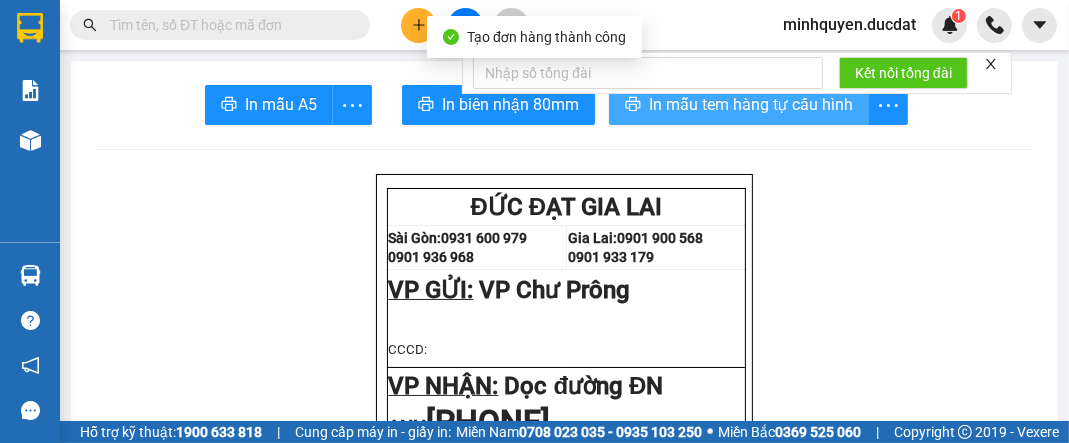 scroll, scrollTop: 0, scrollLeft: 0, axis: both 